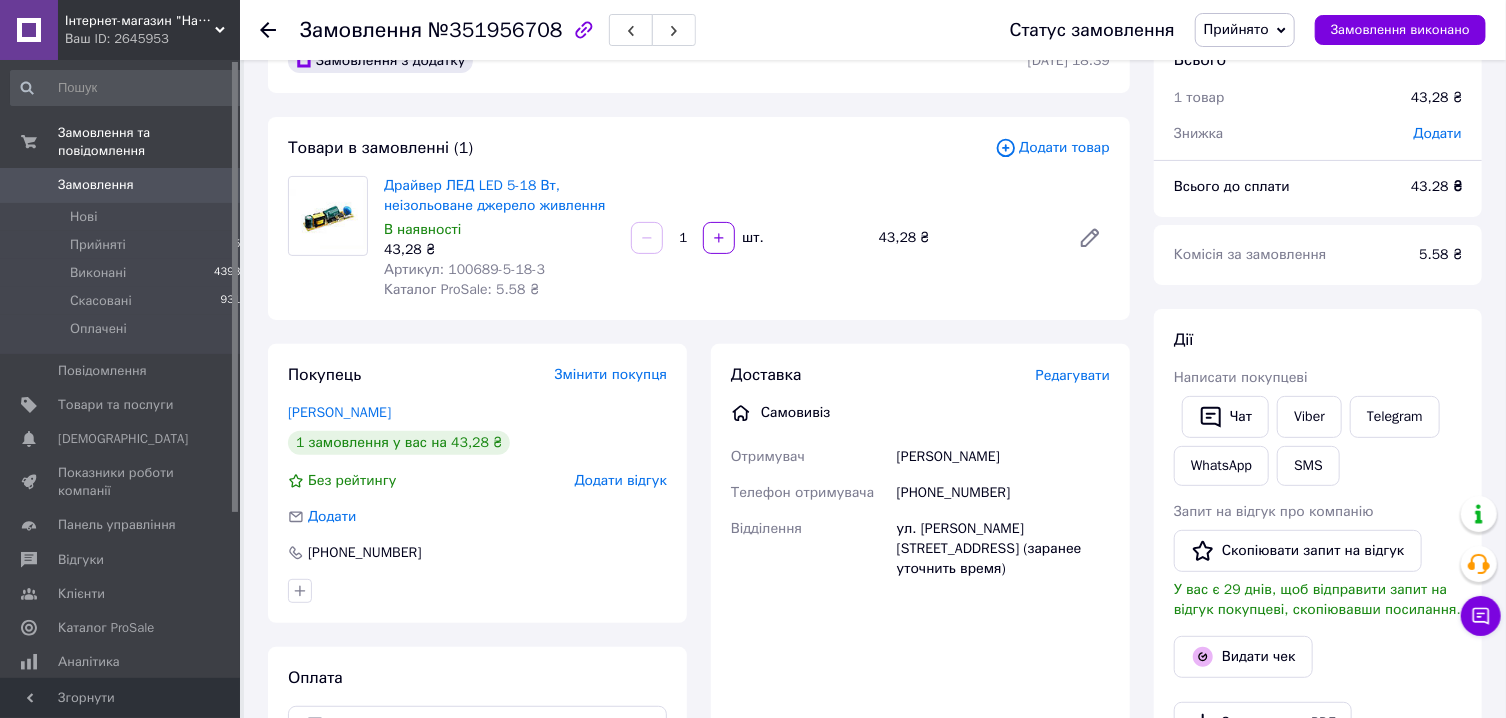 scroll, scrollTop: 0, scrollLeft: 0, axis: both 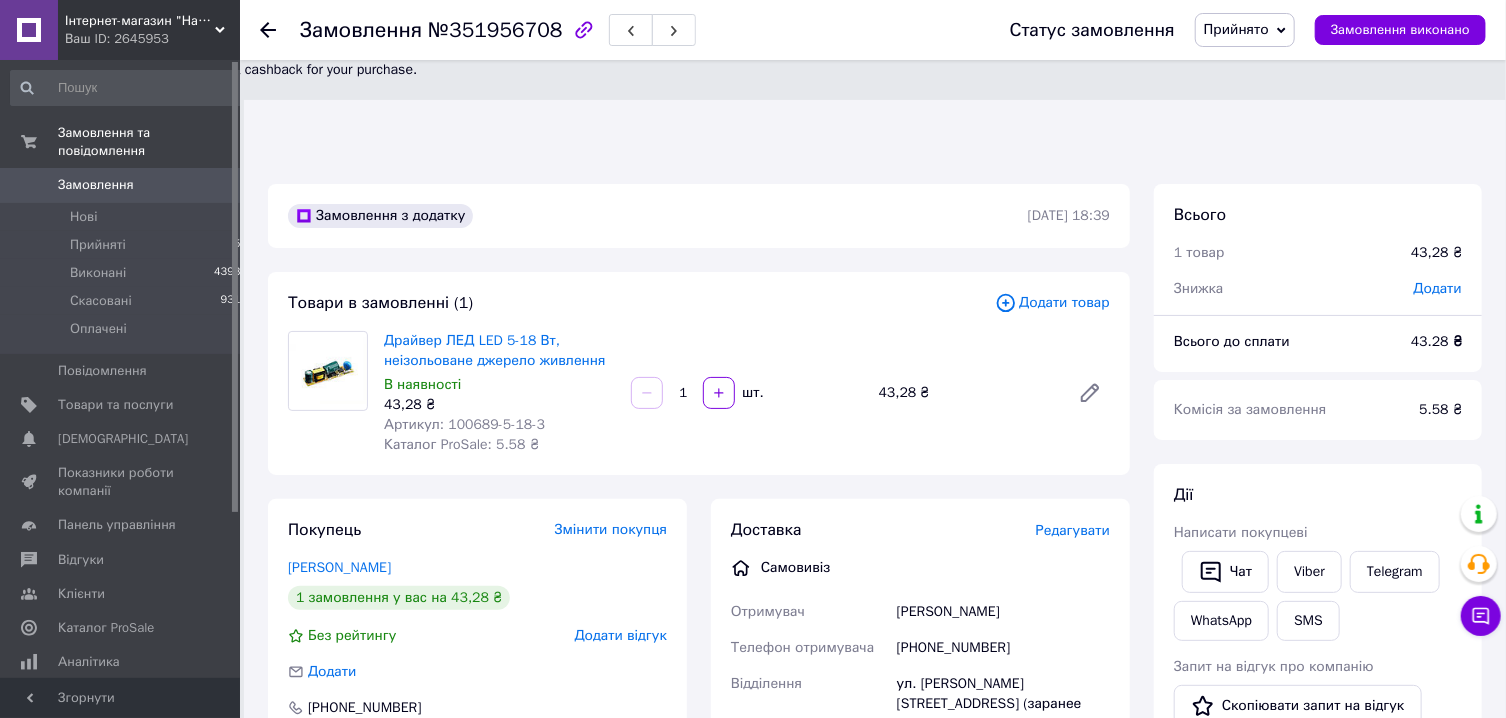 click on "Замовлення з додатку 09.07.2025 | 18:39 Товари в замовленні (1) Додати товар Драйвер ЛЕД LED 5-18 Вт, неізольоване джерело живлення В наявності 43,28 ₴ Артикул: 100689-5-18-3 Каталог ProSale: 5.58 ₴  1   шт. 43,28 ₴ Покупець Змінити покупця Рубінов Дмитро 1 замовлення у вас на 43,28 ₴ Без рейтингу   Додати відгук Додати +380505022660 Оплата Післяплата Доставка Редагувати Самовивіз Отримувач Дмитро Телефон отримувача +380505022660 Відділення ул. Довженко, 2А (заранее уточнить время) Ім'я Дмитро Телефон отримувача +380505022660 Пункт самовивозу Оберіть пункт самовивозу Додати ще пункт самовивозу 09.07.2025 18:39" at bounding box center (699, 843) 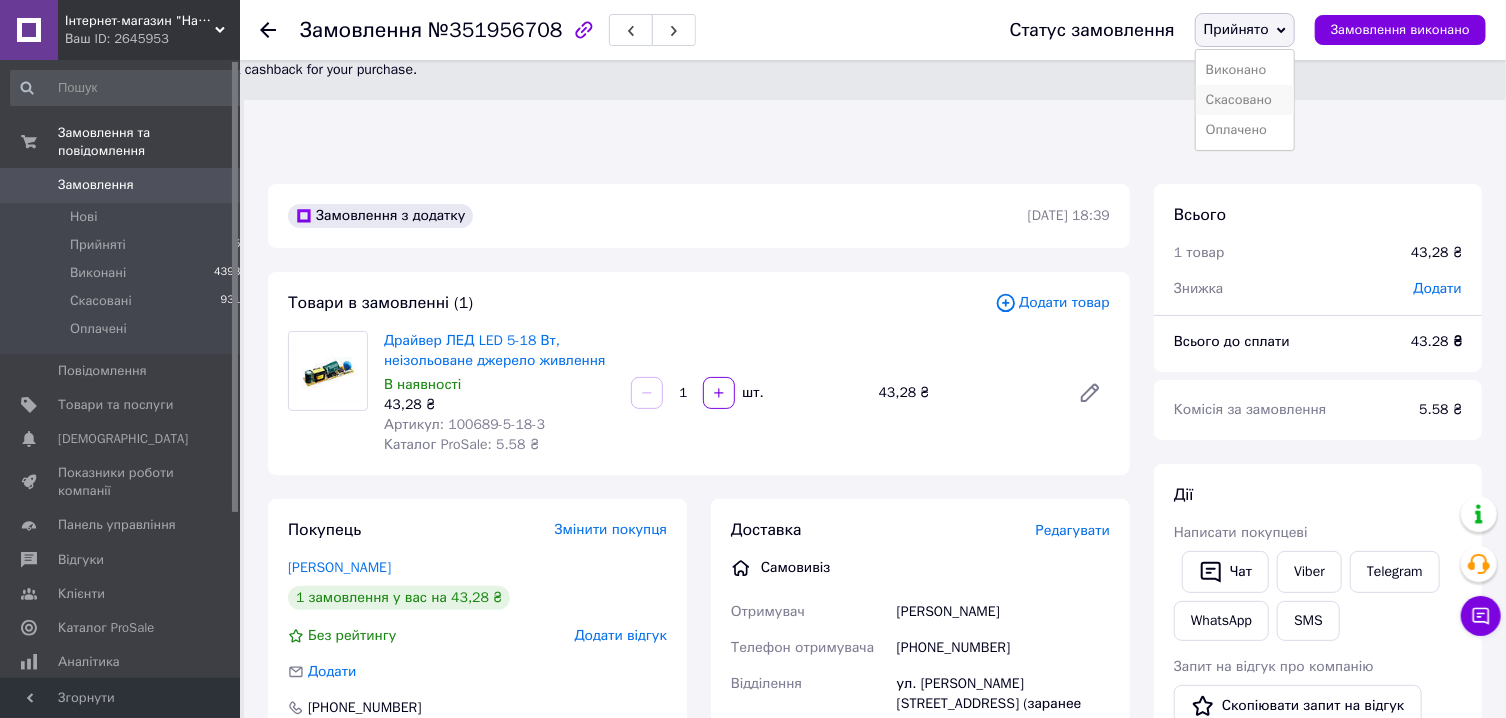 click on "Скасовано" at bounding box center [1245, 100] 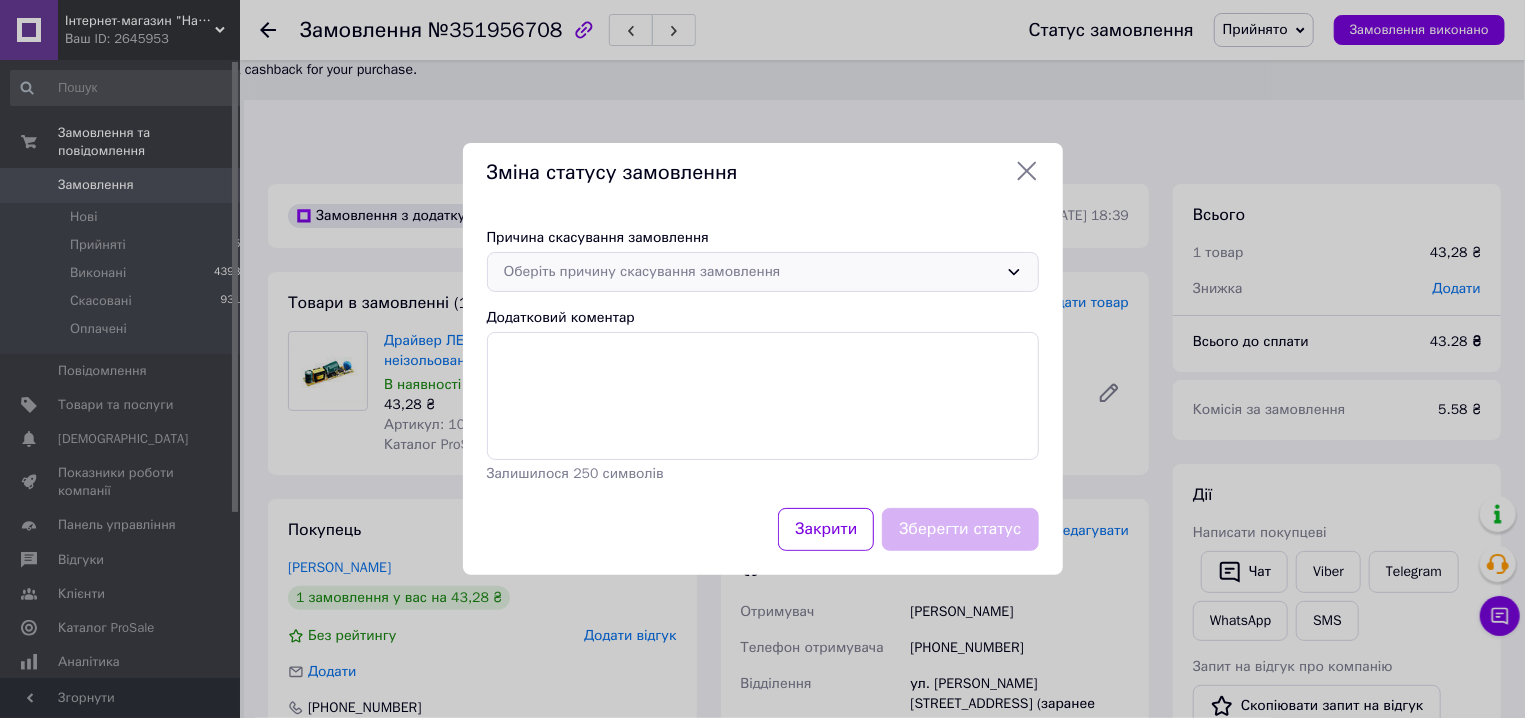 click on "Оберіть причину скасування замовлення" at bounding box center [763, 272] 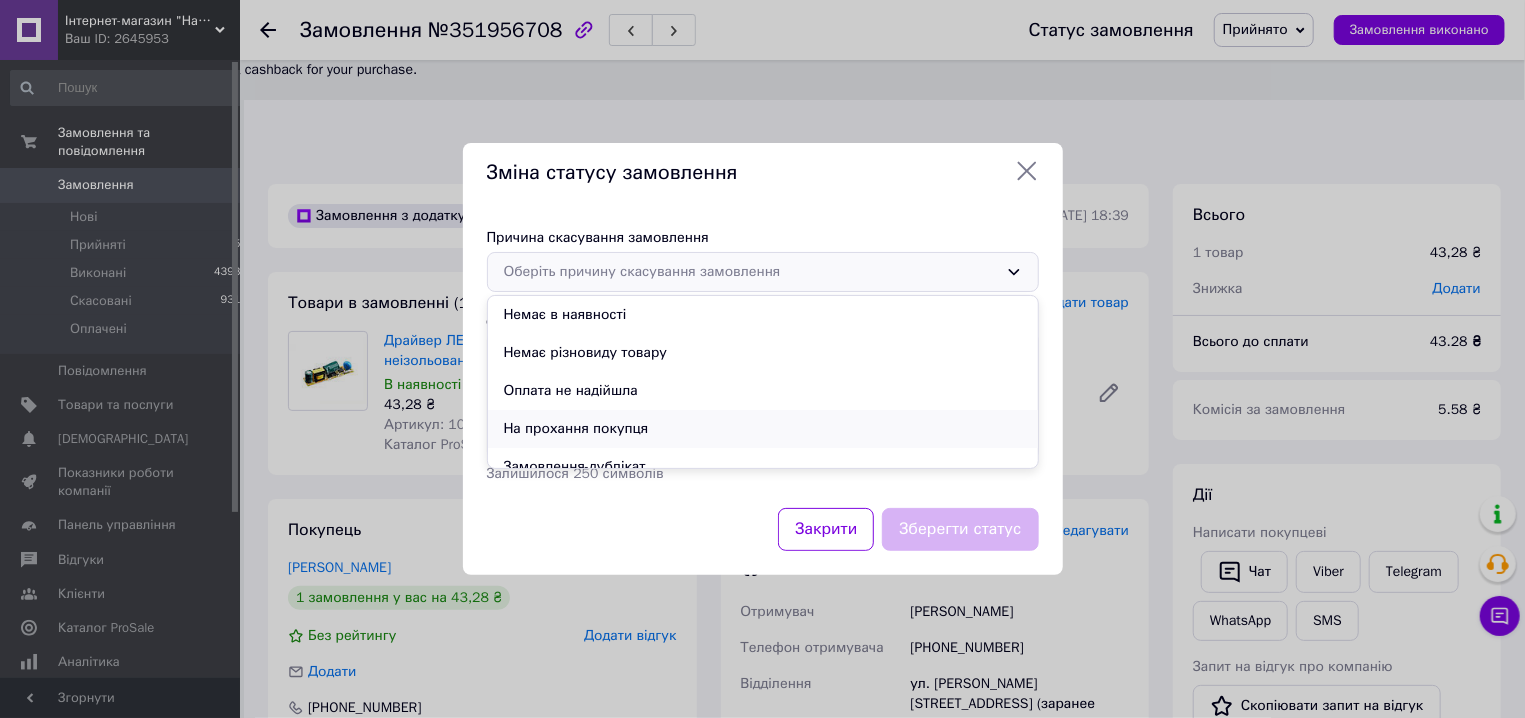 click on "На прохання покупця" at bounding box center [763, 429] 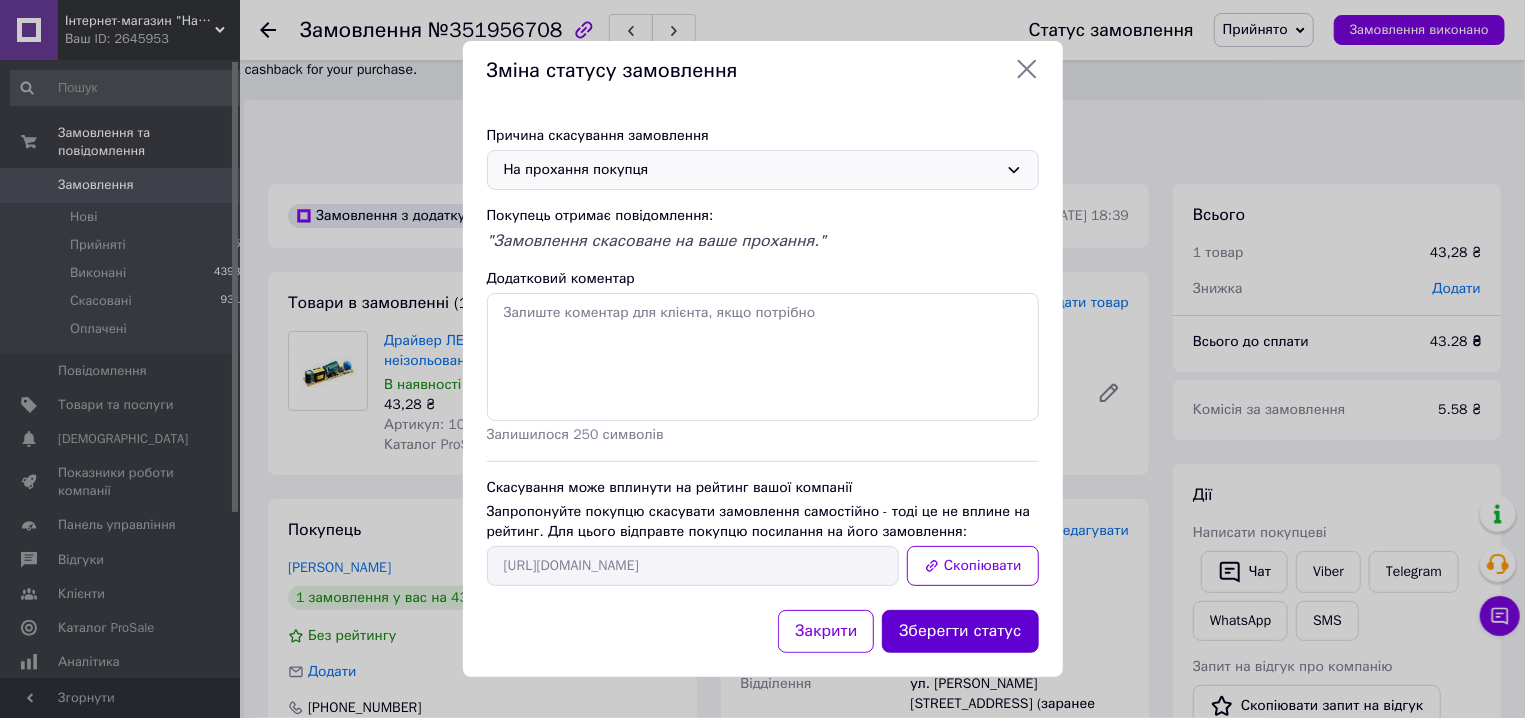 click on "Зберегти статус" at bounding box center [960, 631] 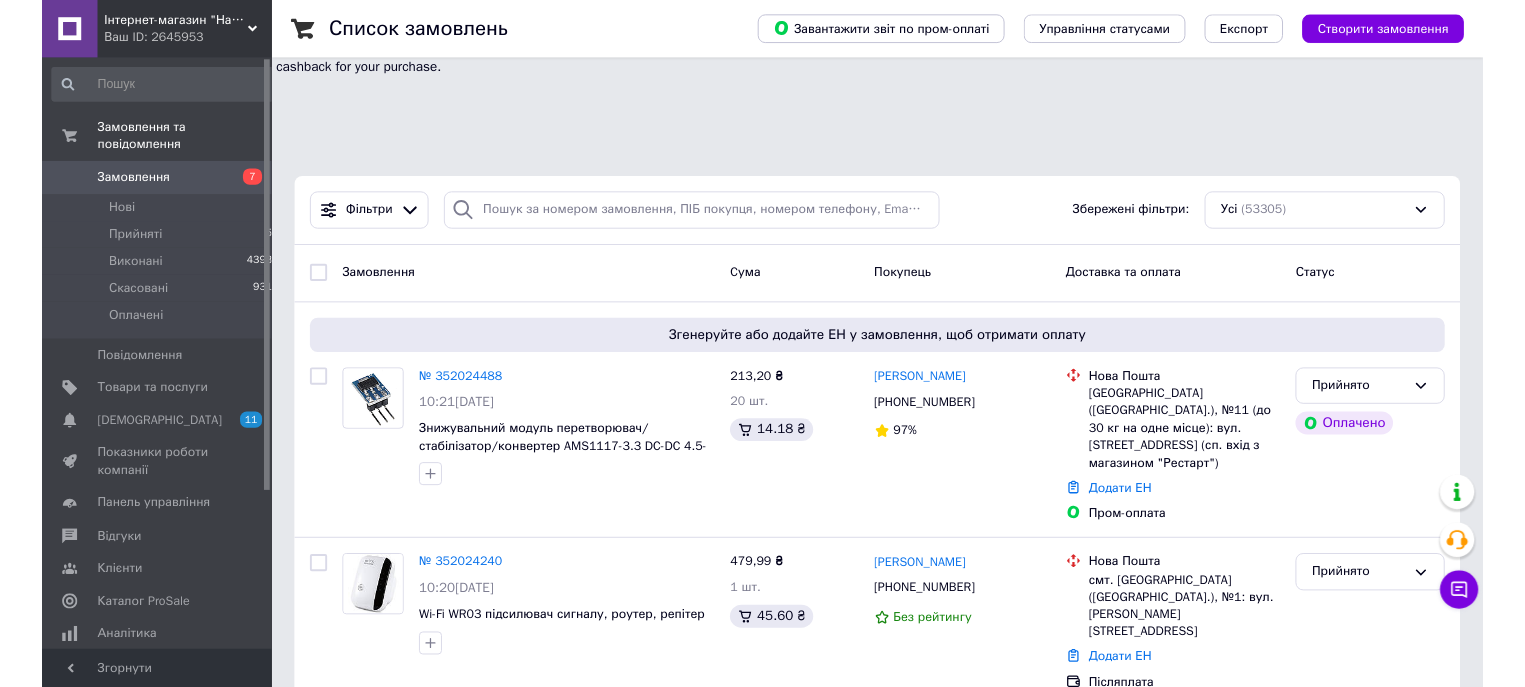 scroll, scrollTop: 0, scrollLeft: 0, axis: both 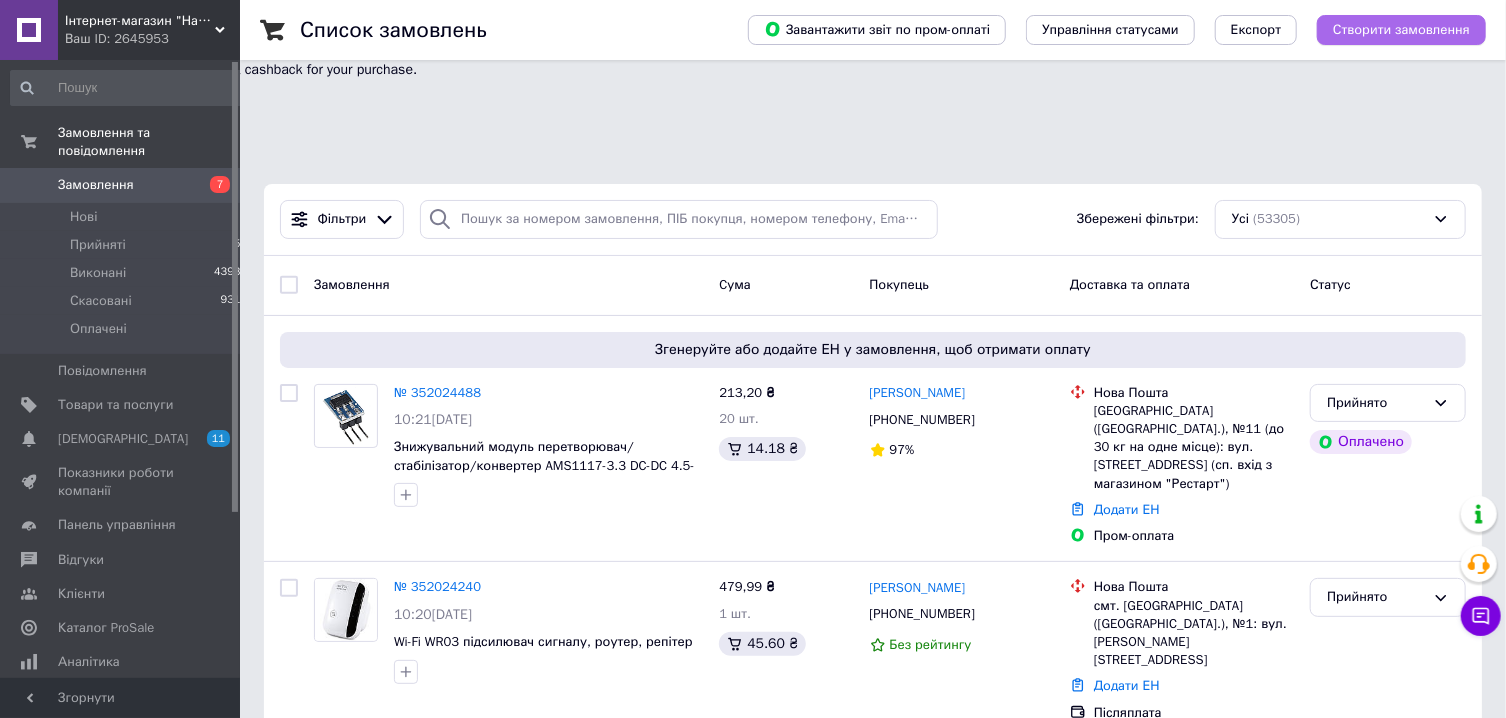 click on "Створити замовлення" at bounding box center (1401, 30) 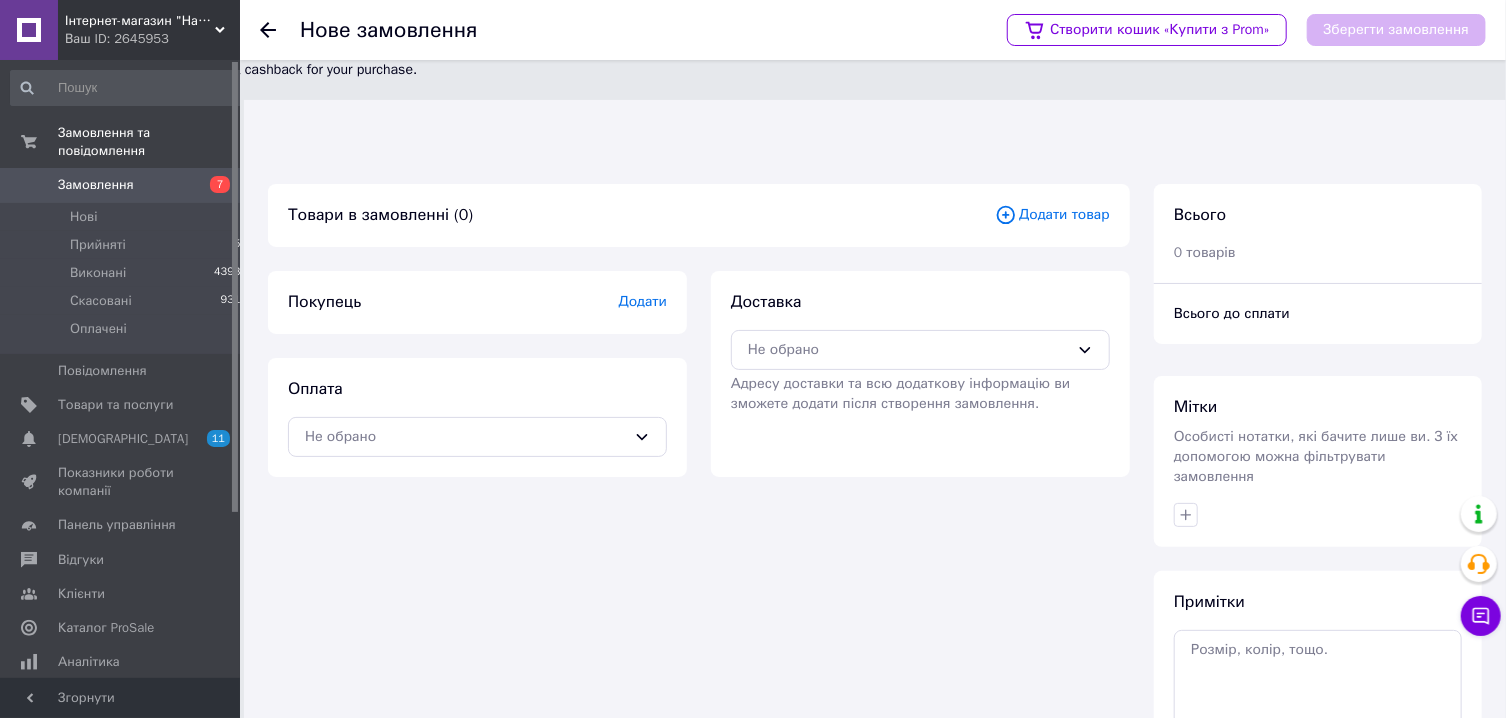 click on "Додати товар" at bounding box center [1052, 215] 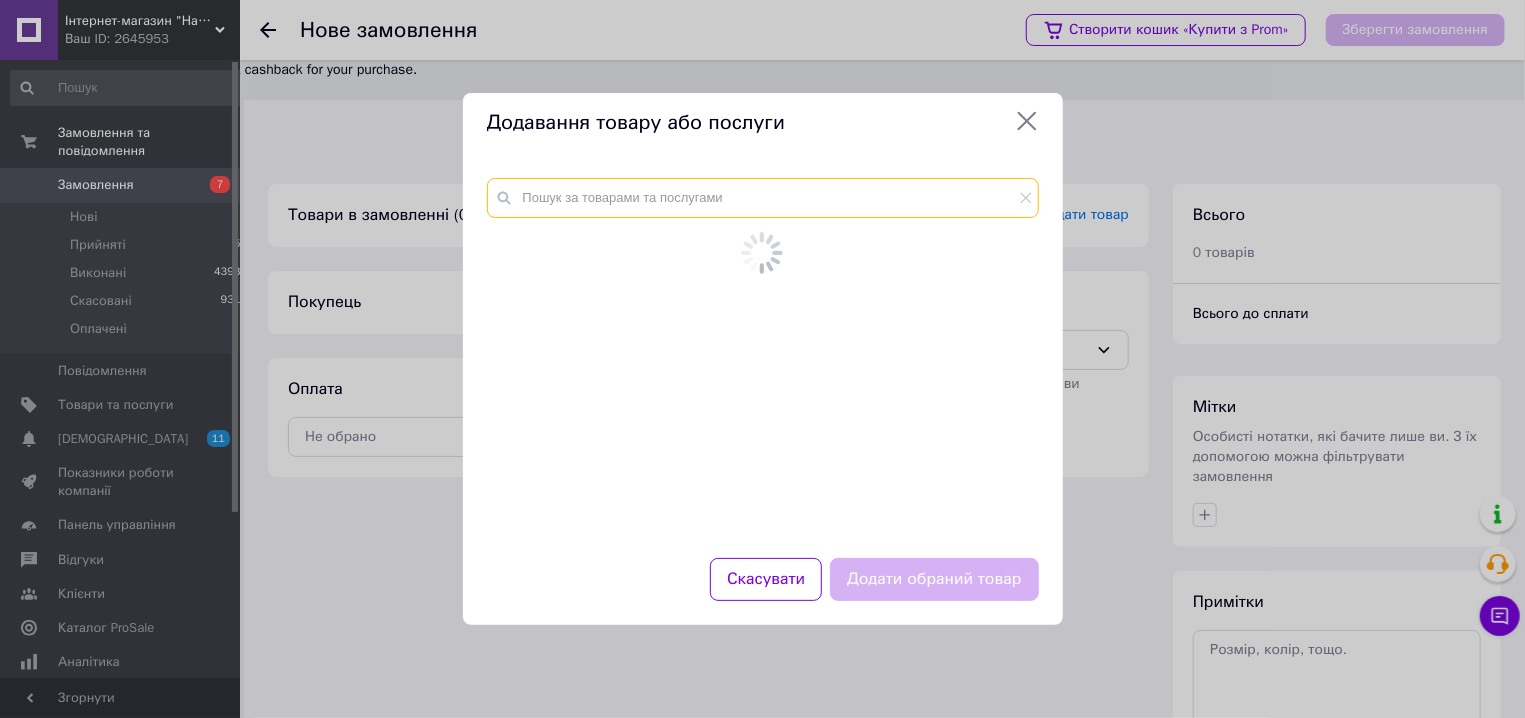 click at bounding box center [763, 198] 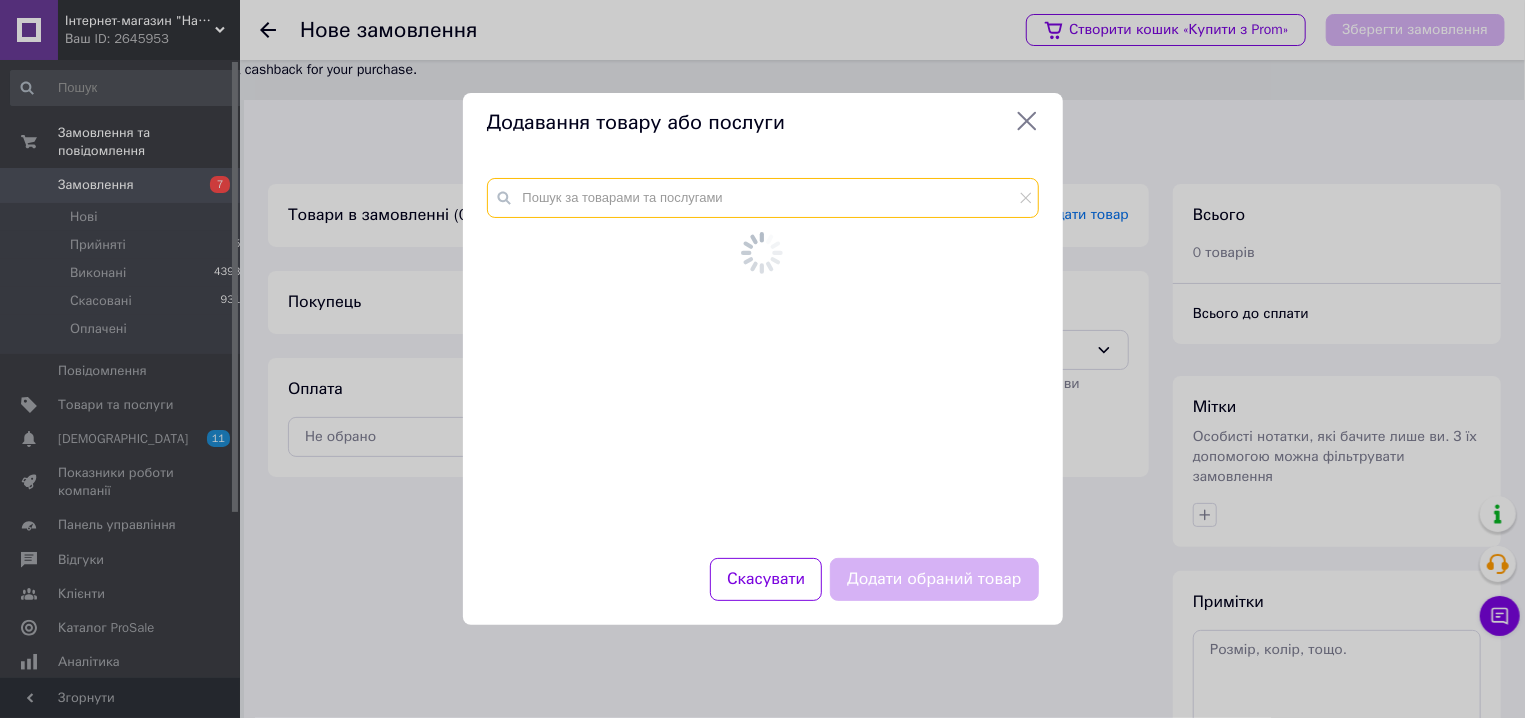 paste on "102279-T-50" 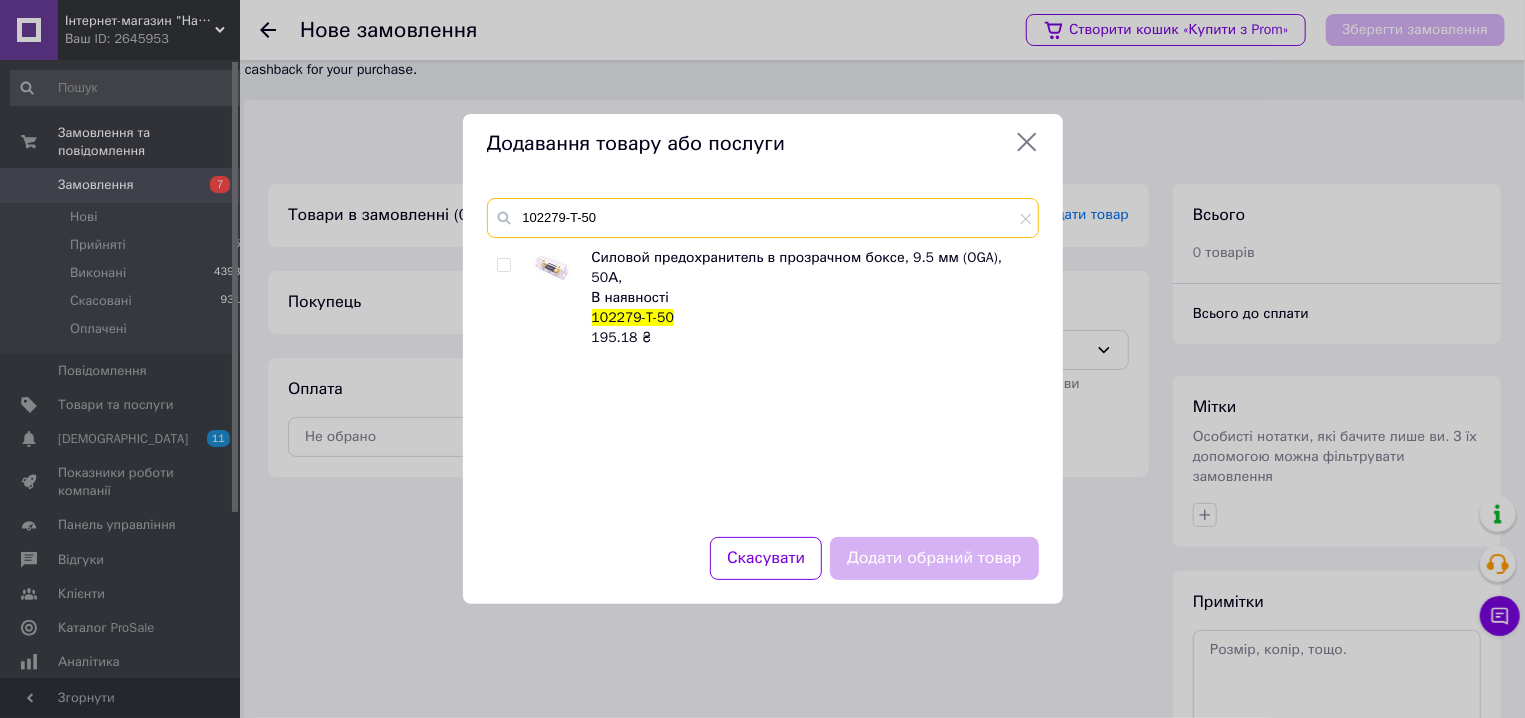 type on "102279-T-50" 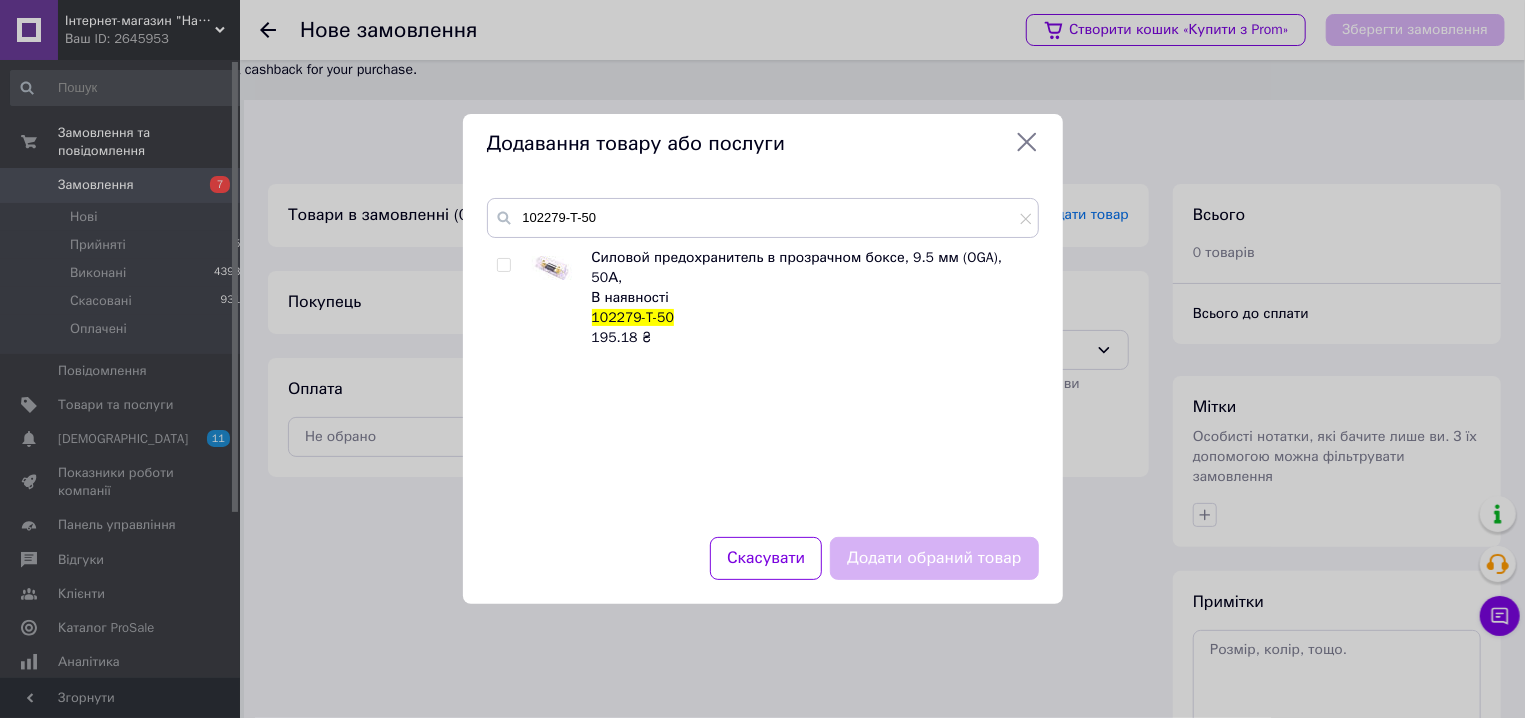 click at bounding box center (503, 265) 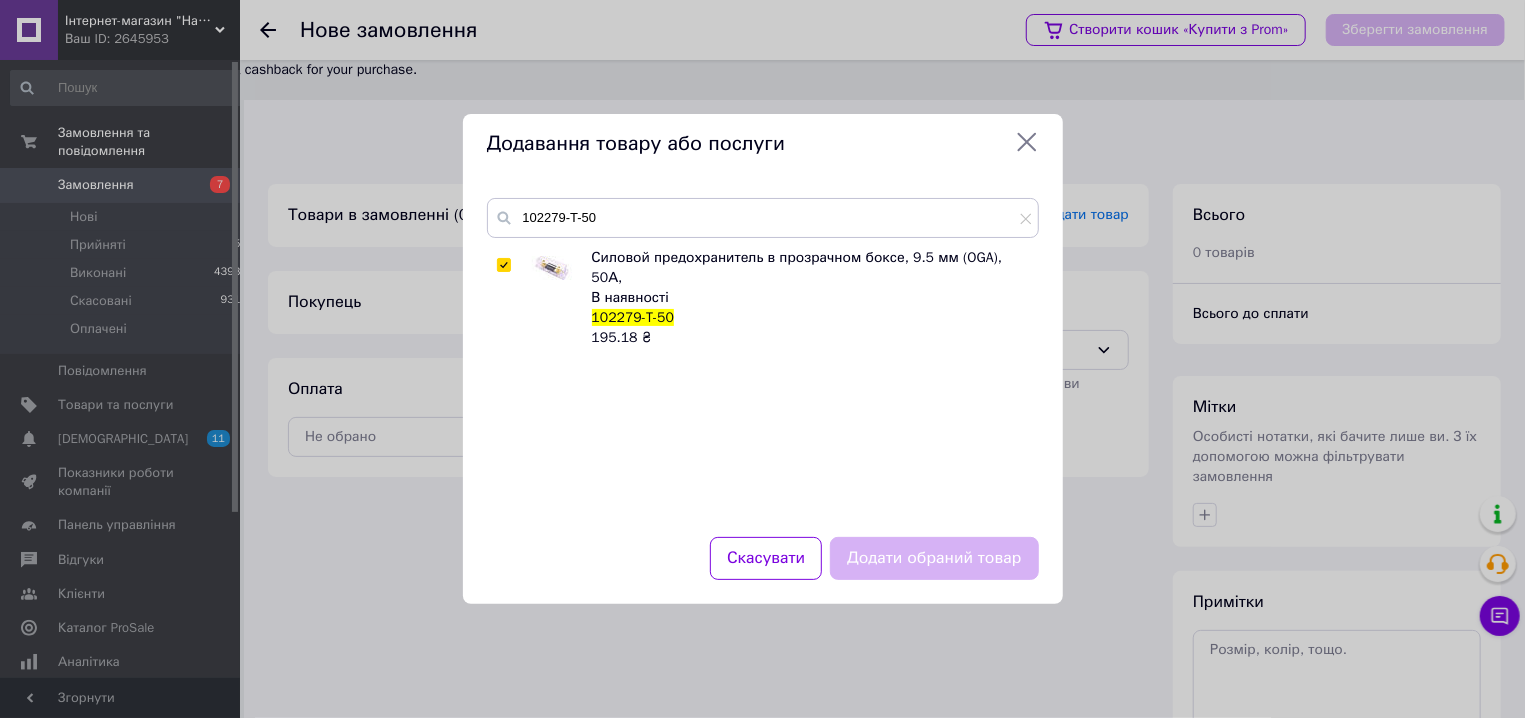 checkbox on "true" 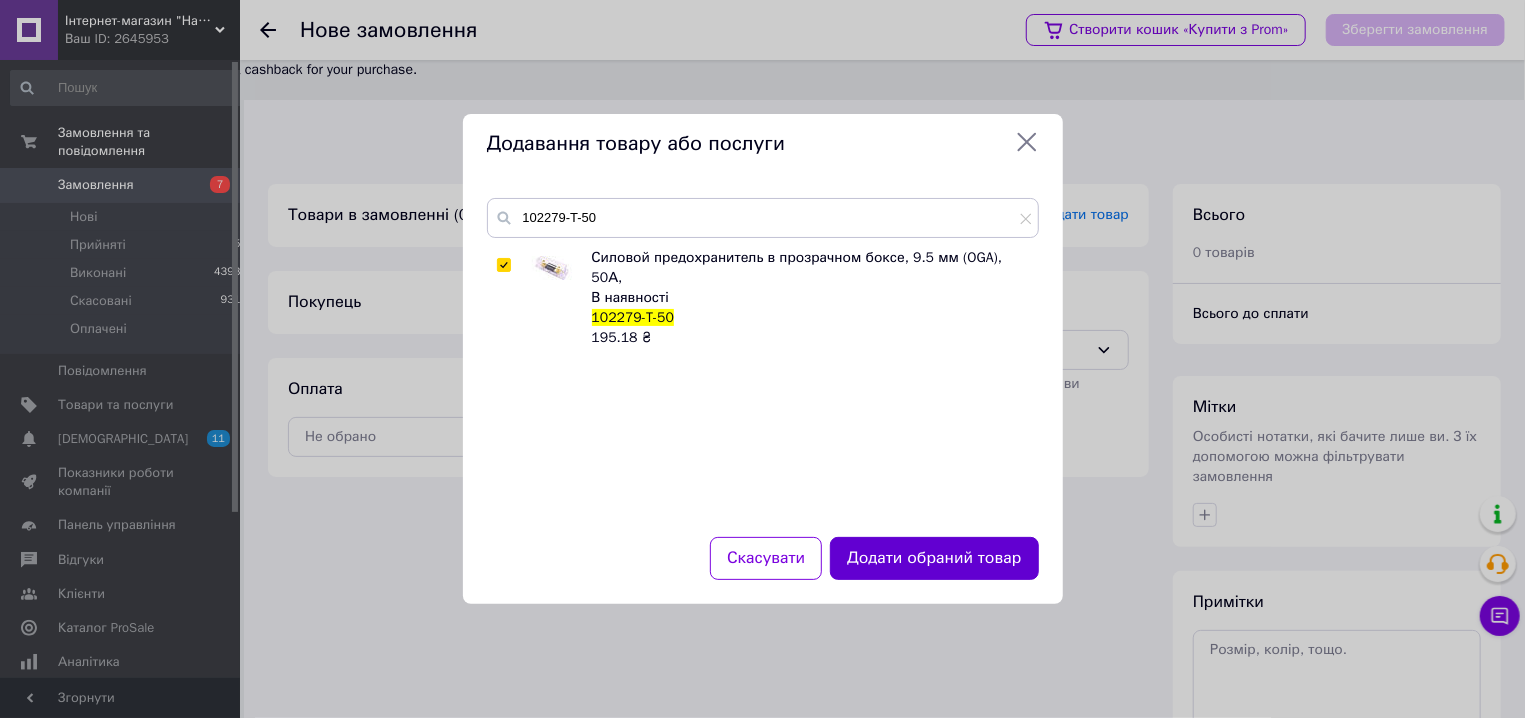 click on "Додати обраний товар" at bounding box center (934, 558) 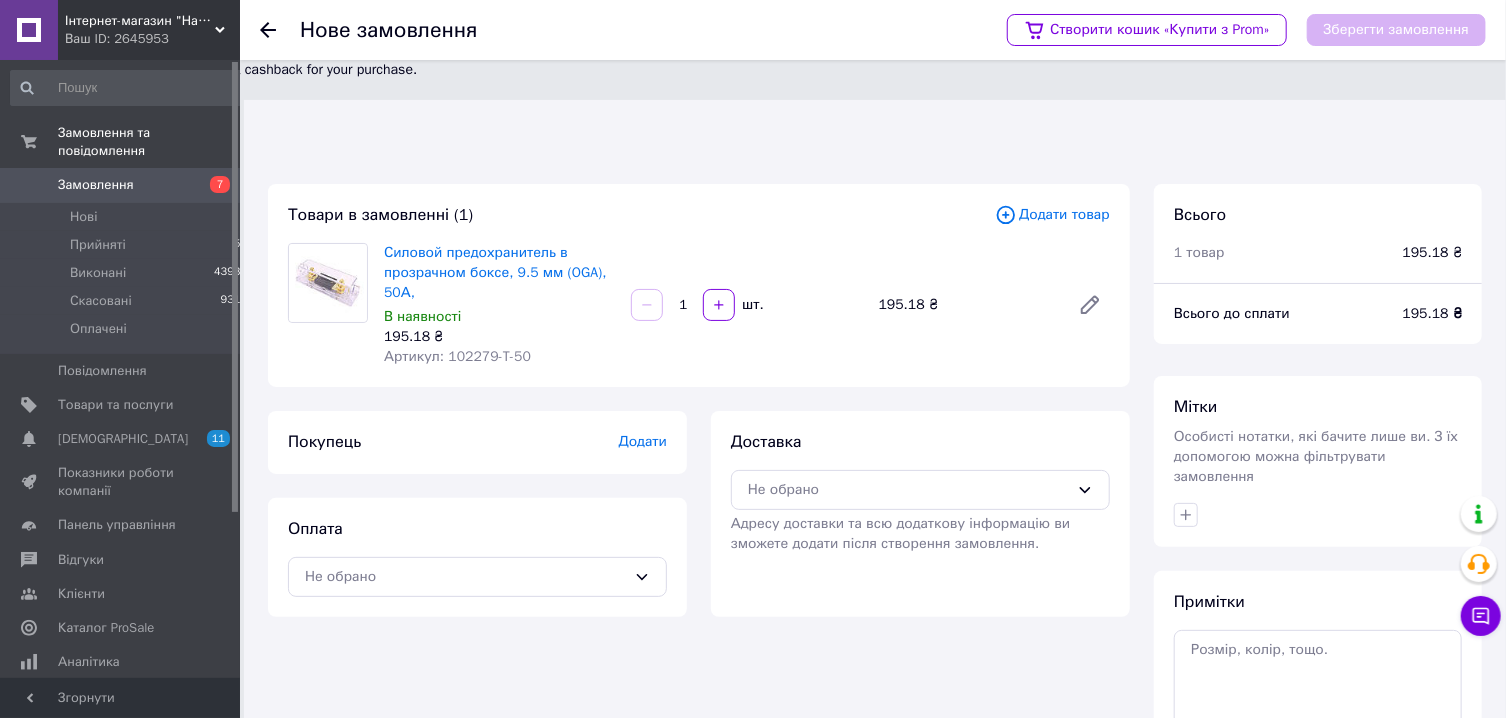 click on "Товари в замовленні (1) Додати товар [PERSON_NAME] предохранитель в прозрачном боксе, 9.5 мм (OGA), 50А, В наявності 195.18 ₴ Артикул: 102279-T-50 1   шт. 195.18 ₴" at bounding box center [699, 285] 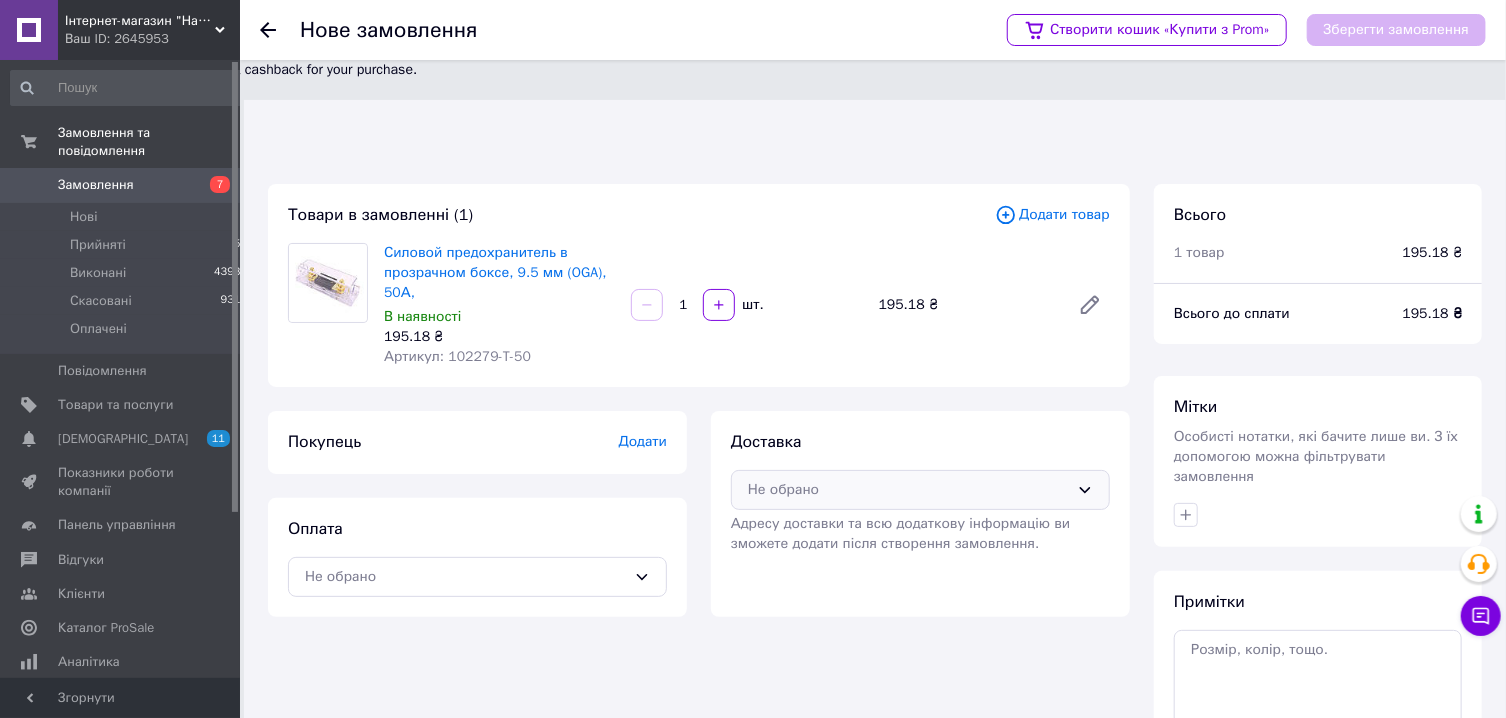 click on "Не обрано" at bounding box center (920, 490) 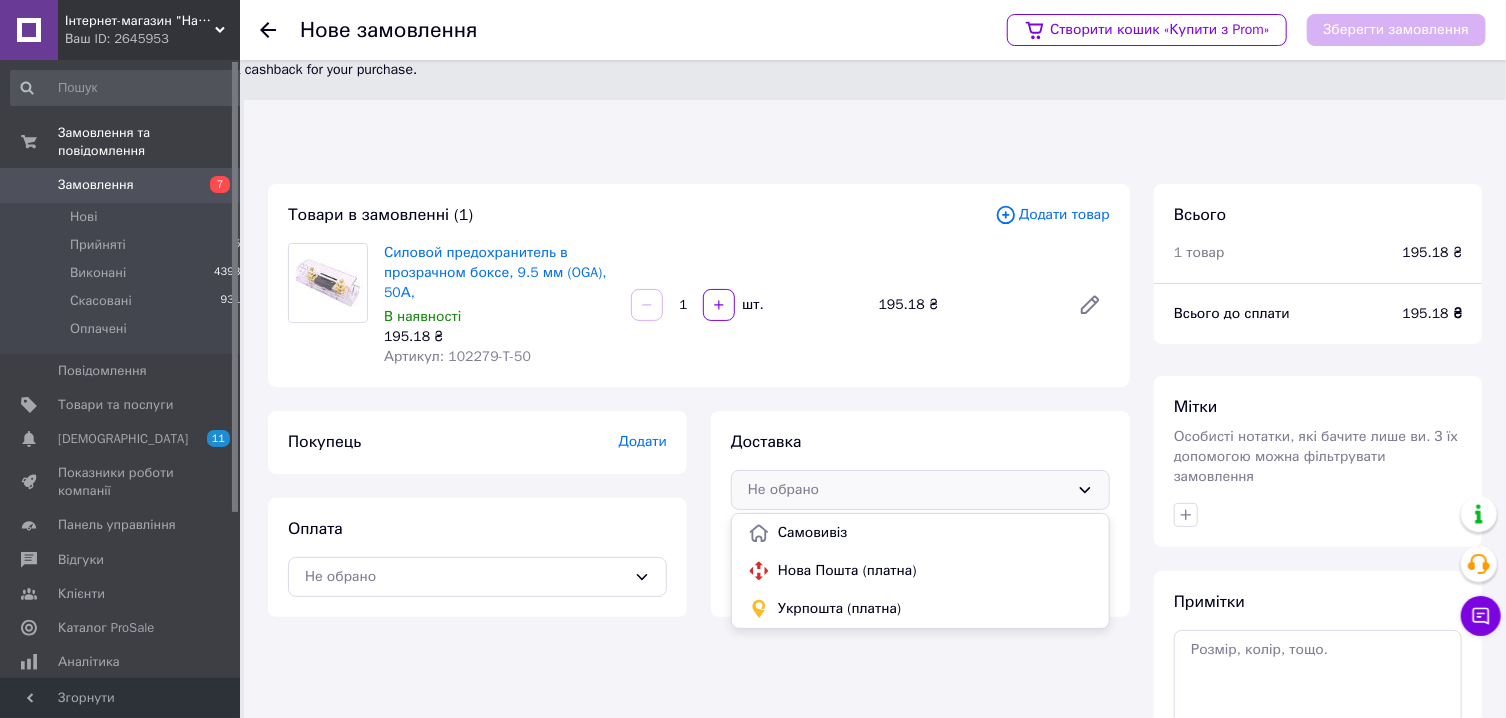 click on "Нова Пошта (платна)" at bounding box center [935, 571] 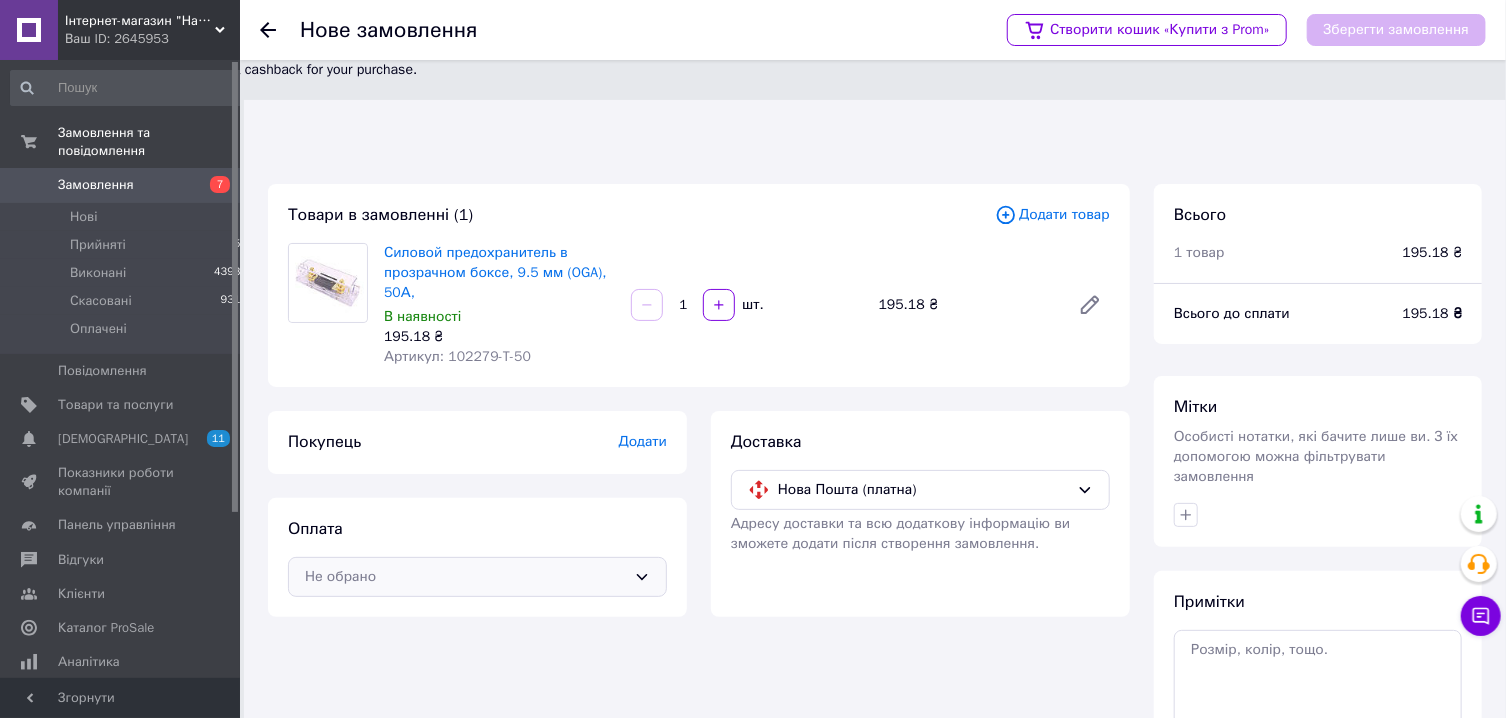 click on "Не обрано" at bounding box center (465, 577) 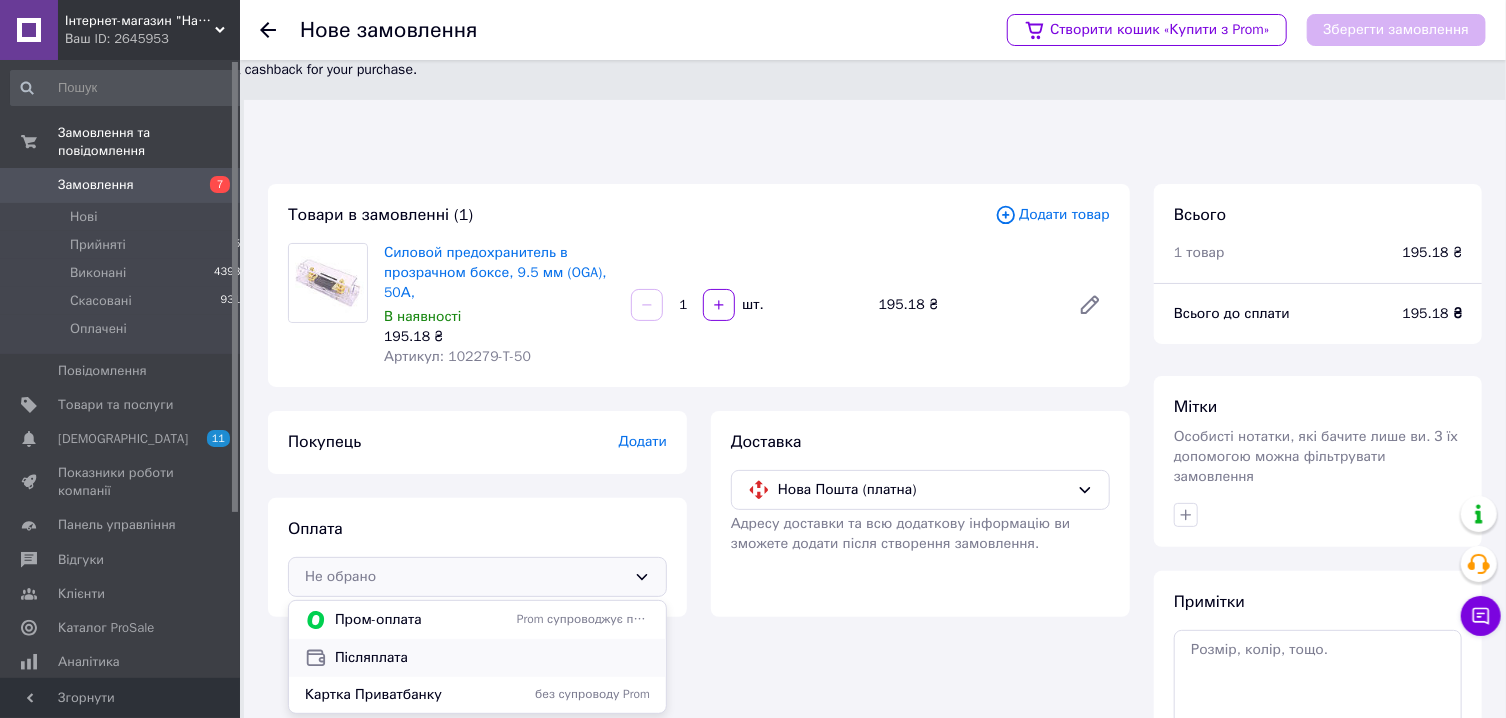 click on "Післяплата" at bounding box center (492, 658) 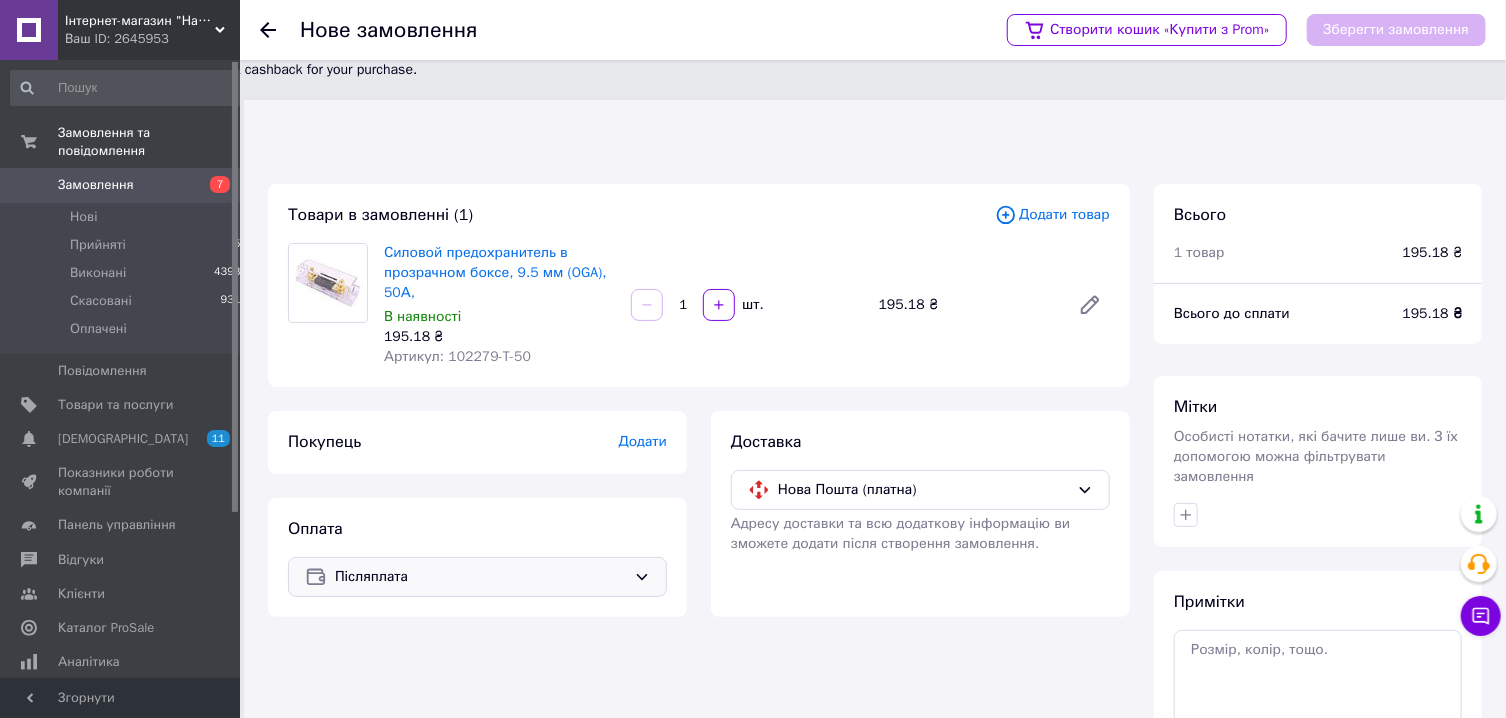 click on "Додати" at bounding box center (643, 441) 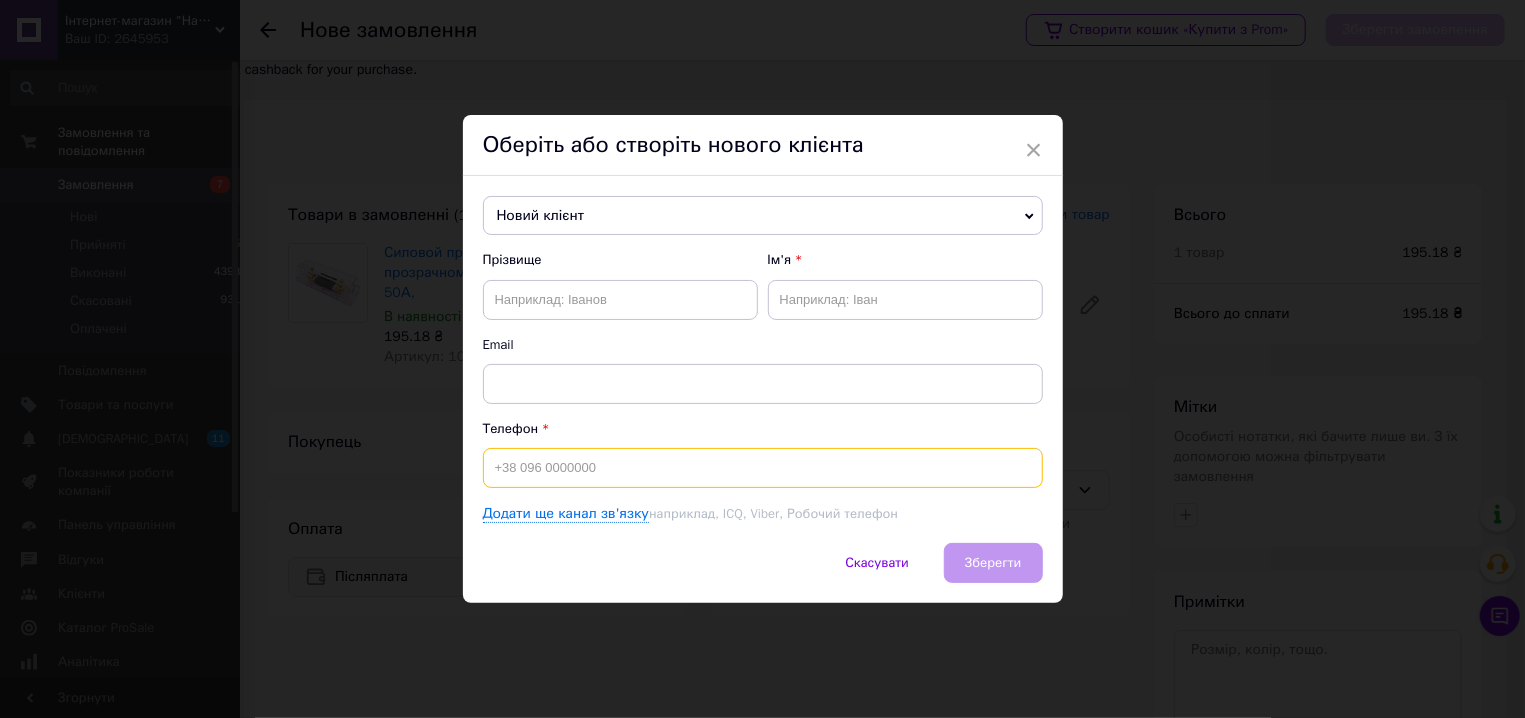 click at bounding box center [763, 468] 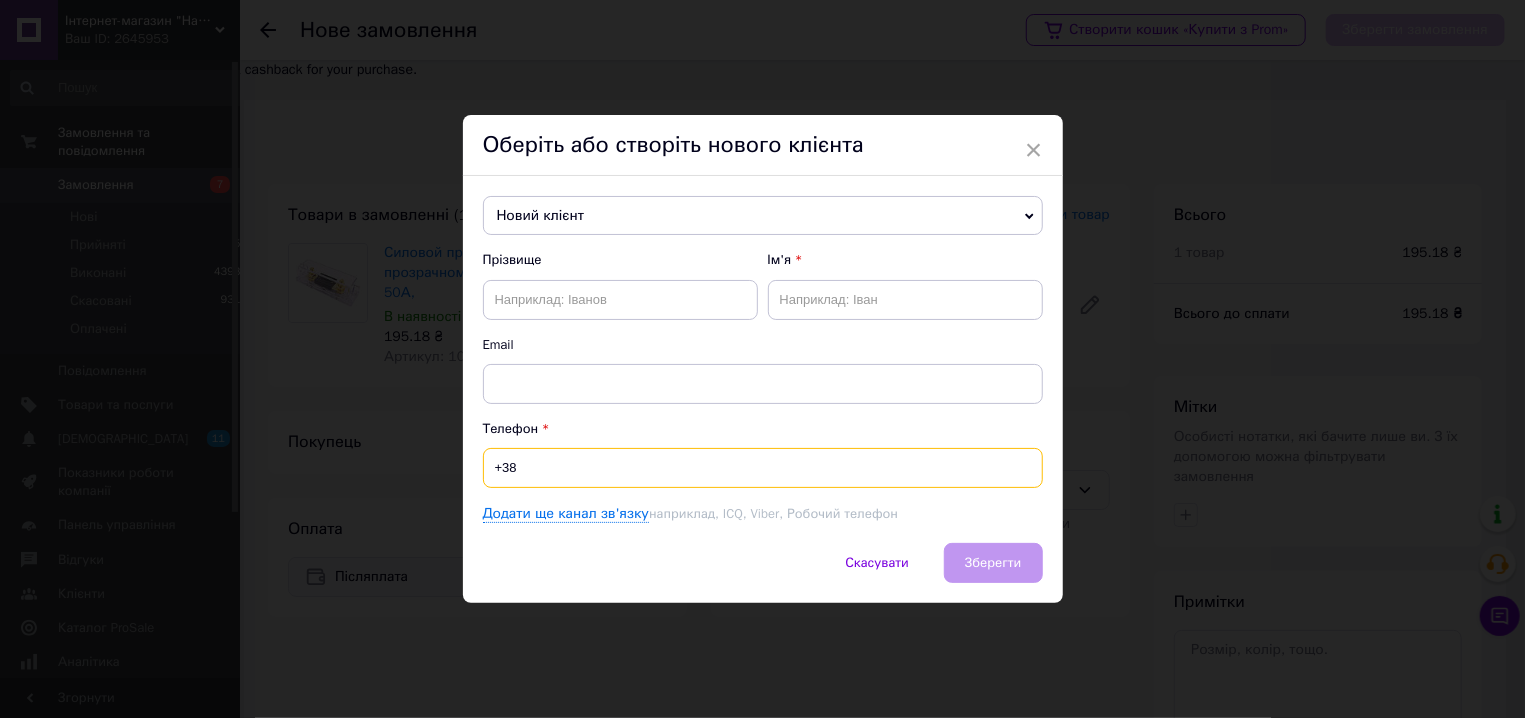 paste on "0959021991" 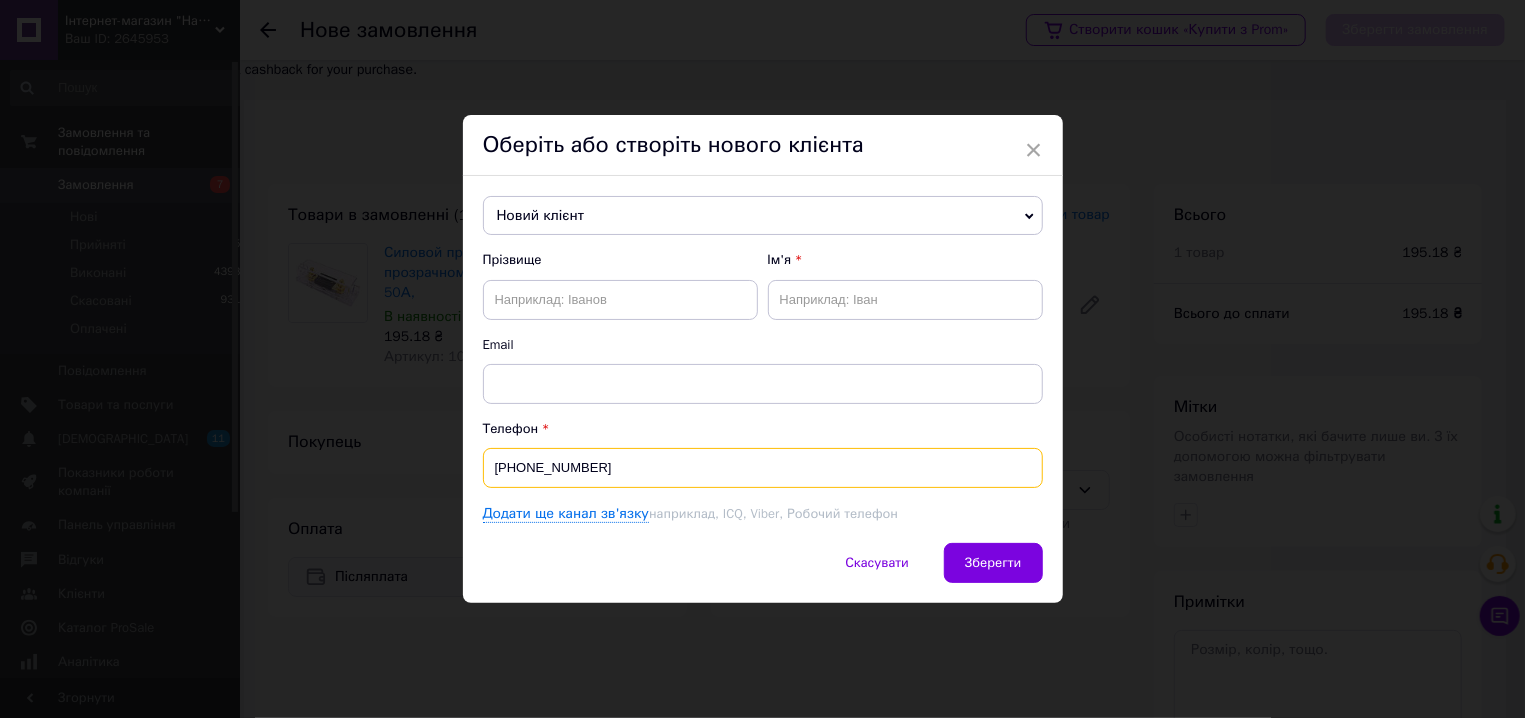 type on "[PHONE_NUMBER]" 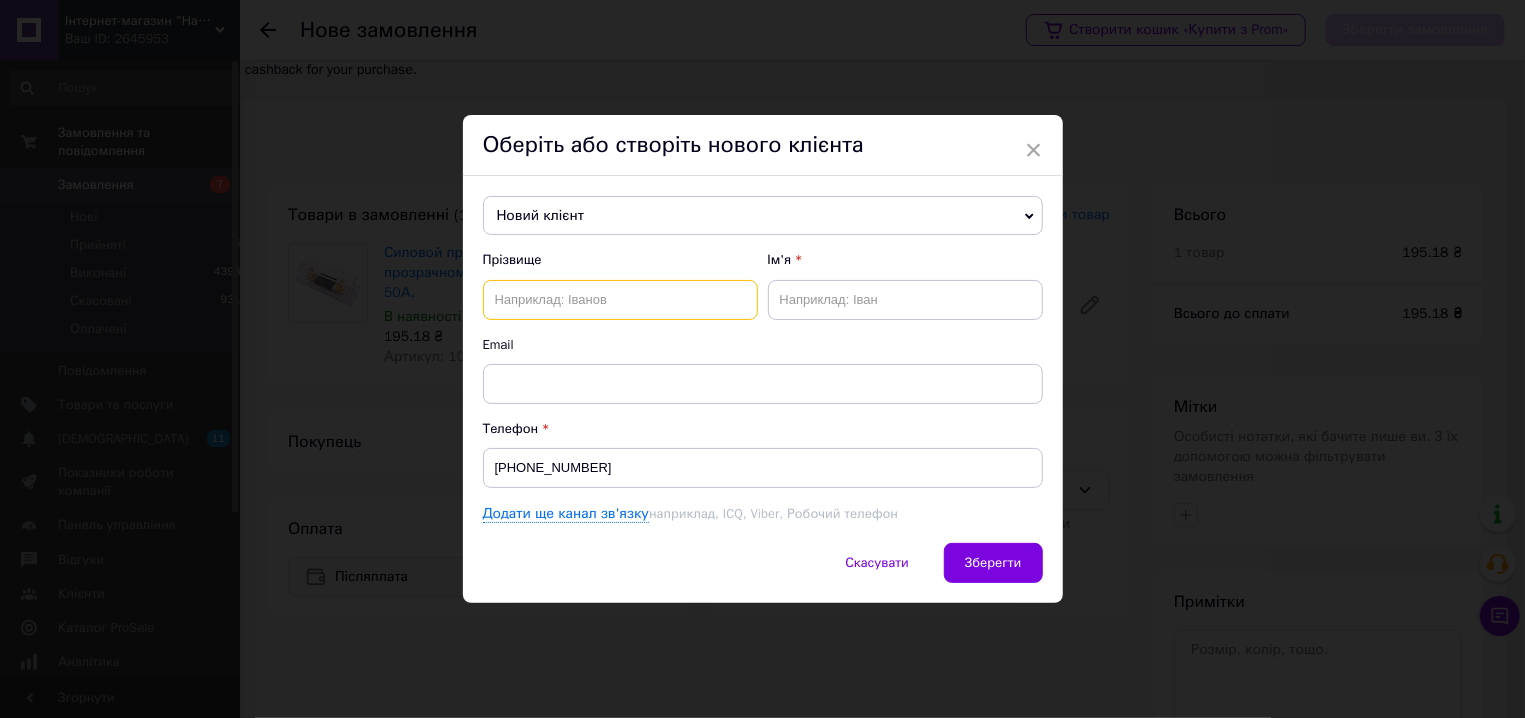 click at bounding box center [620, 300] 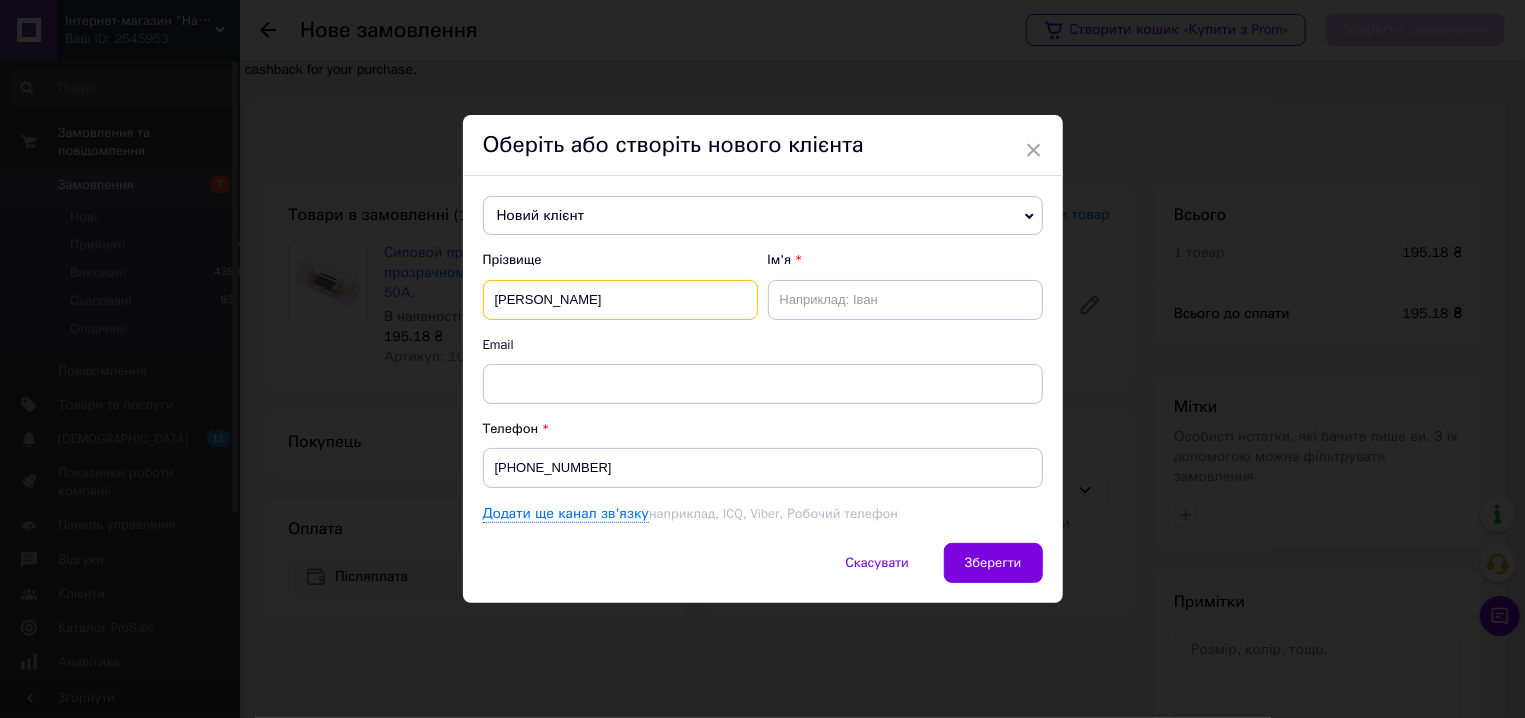 type on "[PERSON_NAME]" 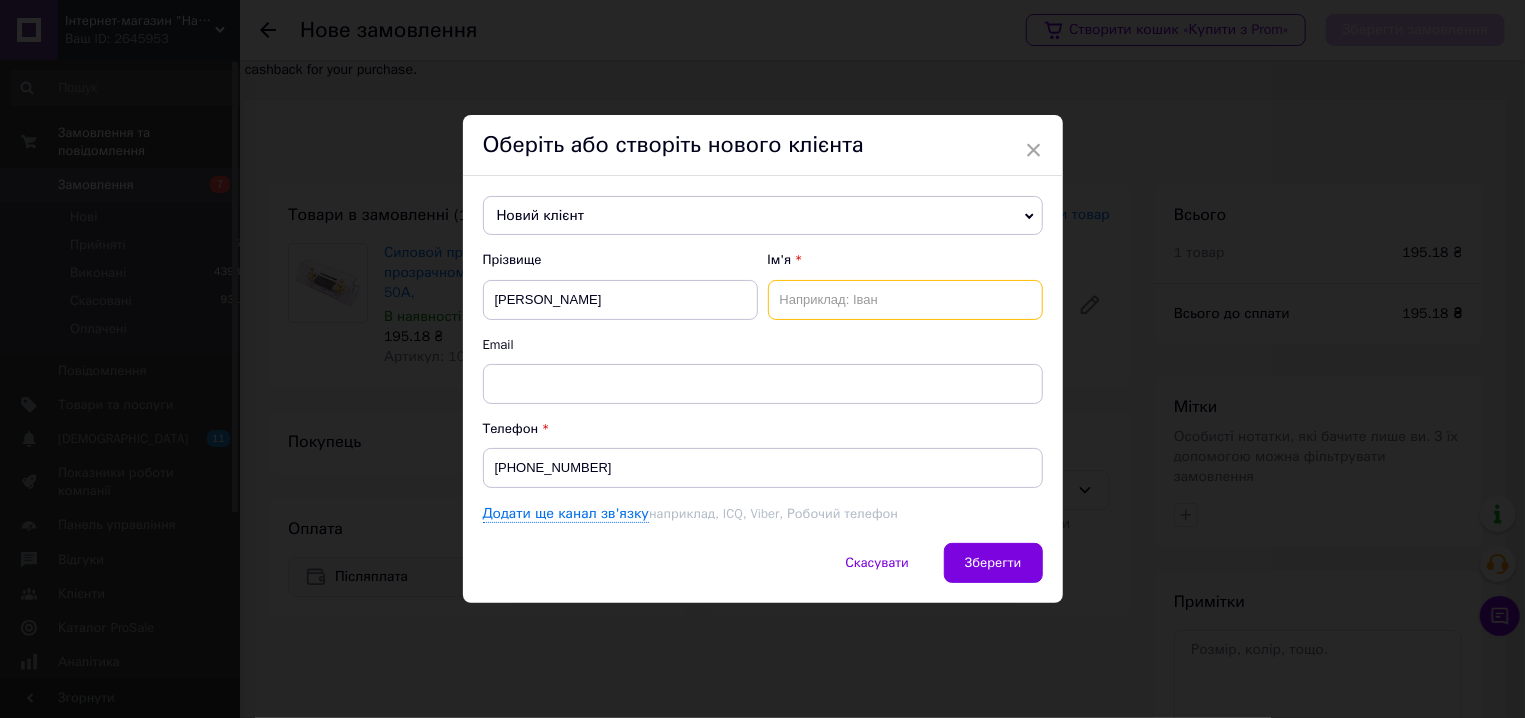 click at bounding box center [905, 300] 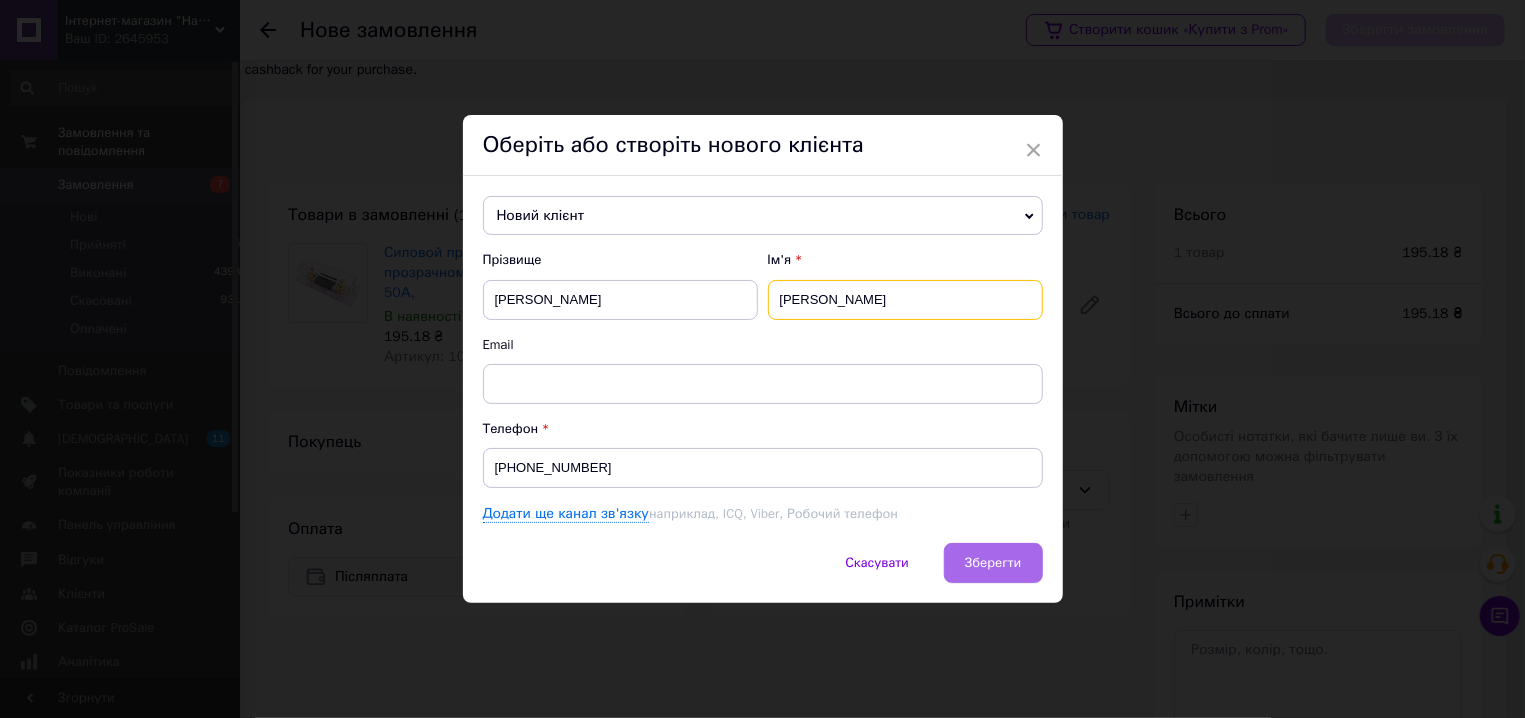 type on "[PERSON_NAME]" 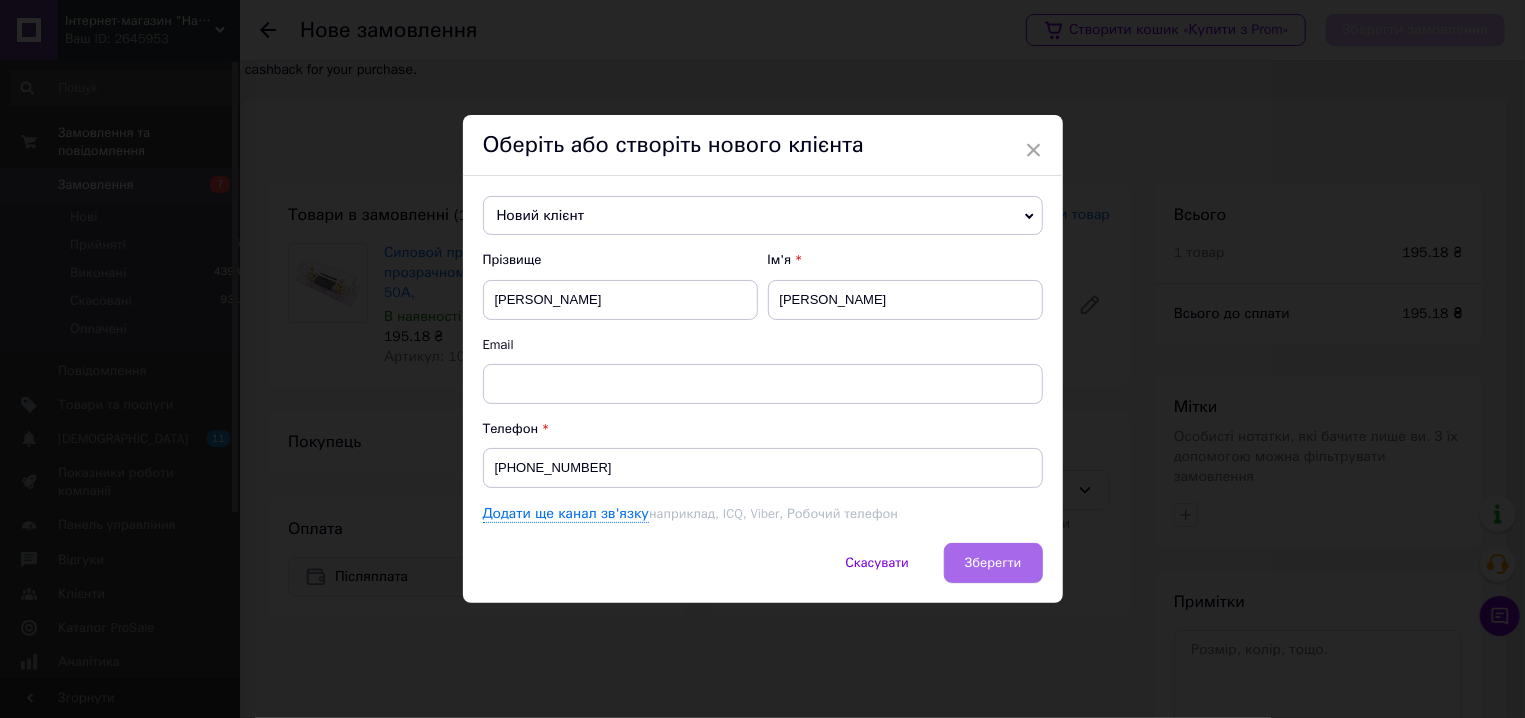click on "Зберегти" at bounding box center (993, 563) 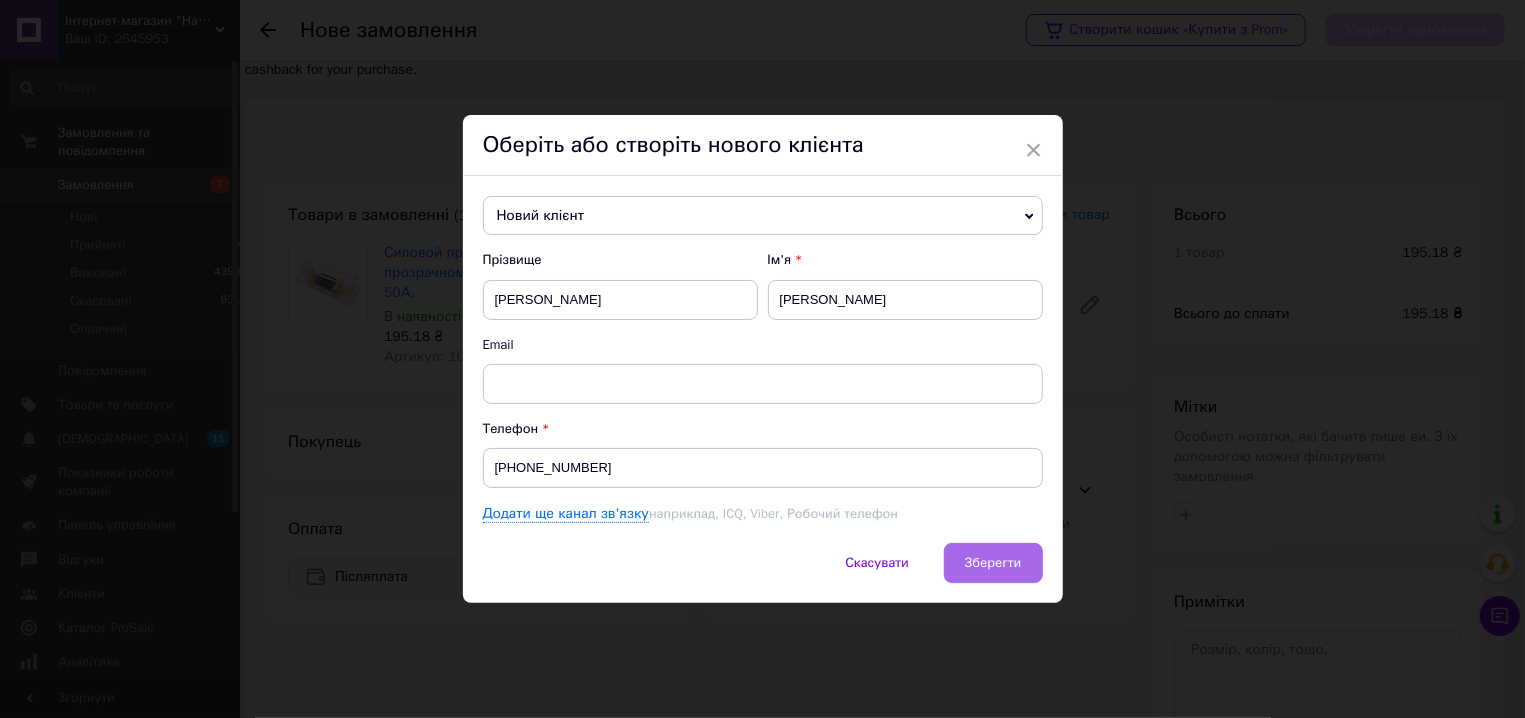 click on "Зберегти" at bounding box center (993, 562) 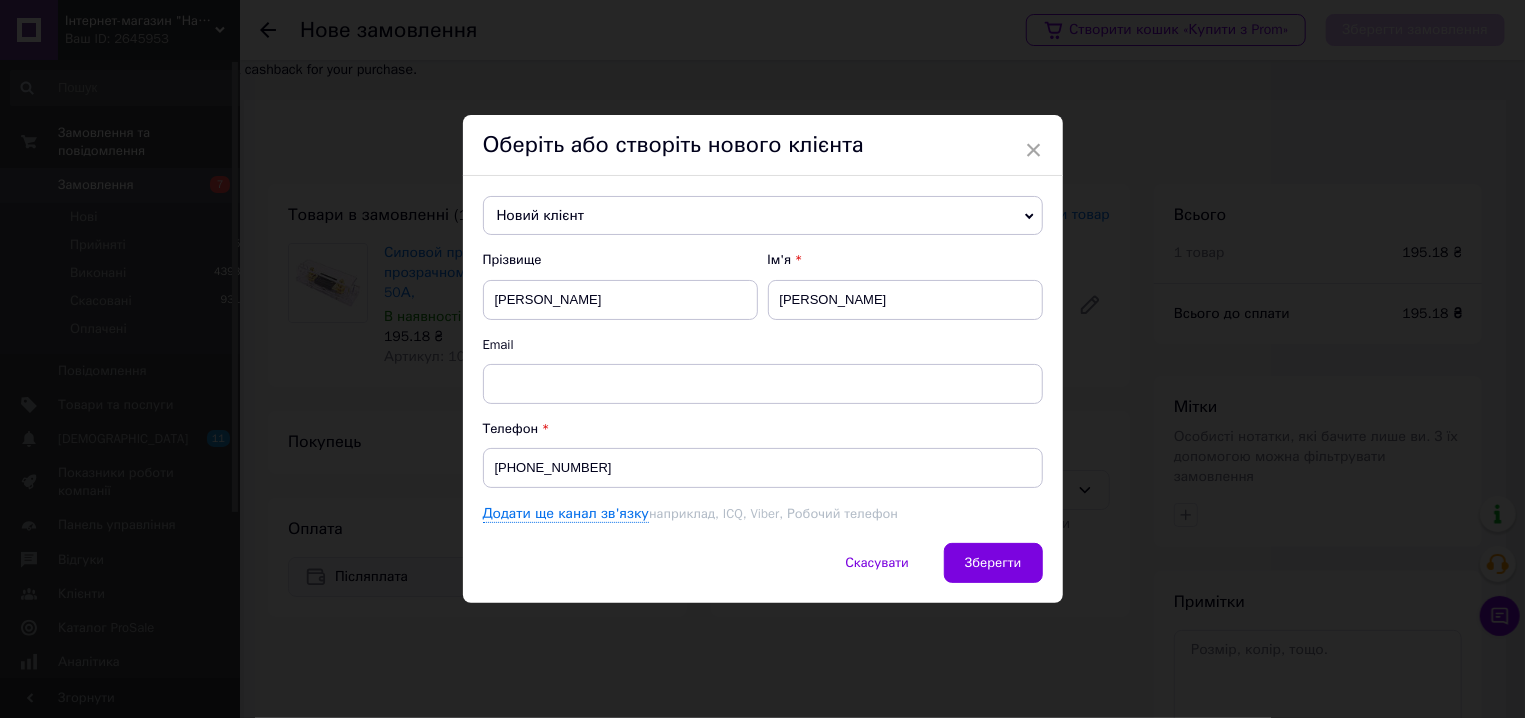 type 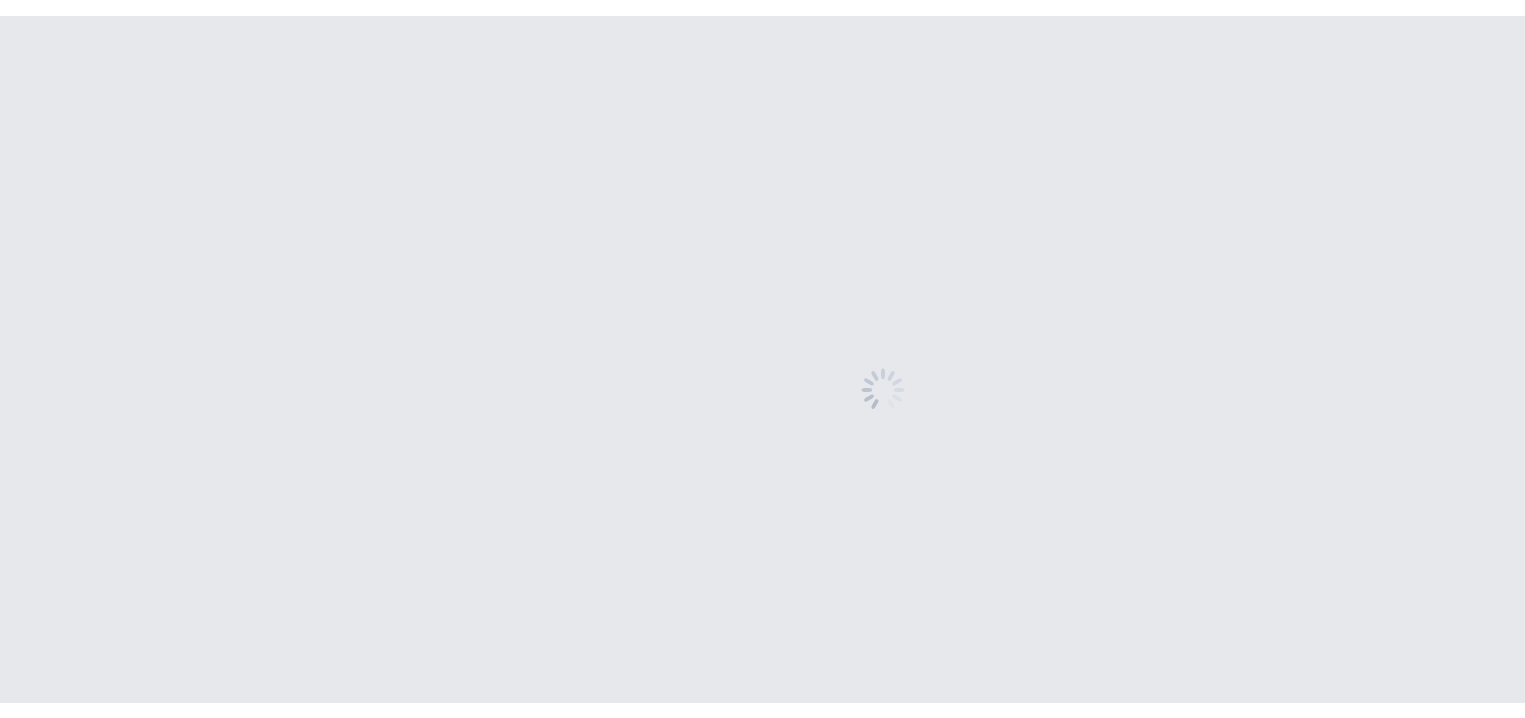 scroll, scrollTop: 0, scrollLeft: 0, axis: both 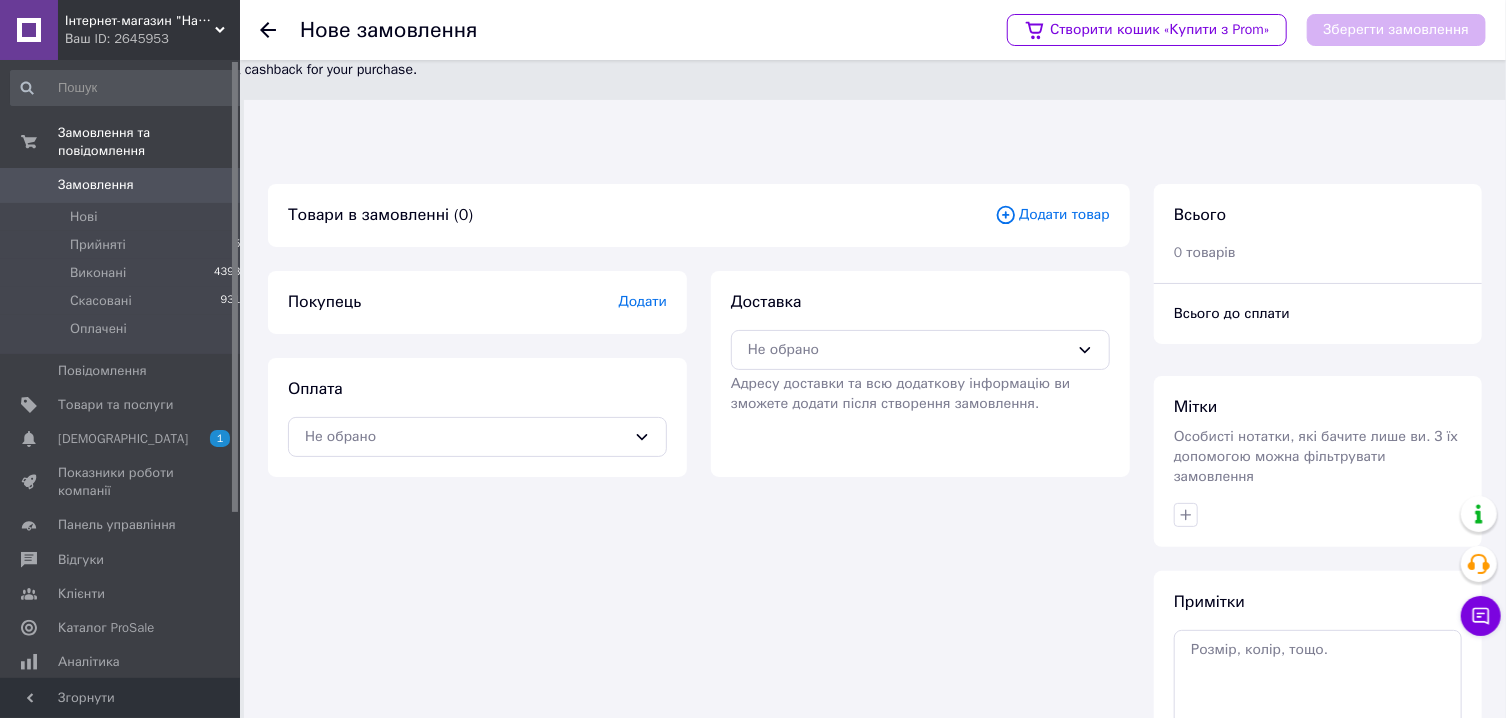 click on "Додати товар" at bounding box center (1052, 215) 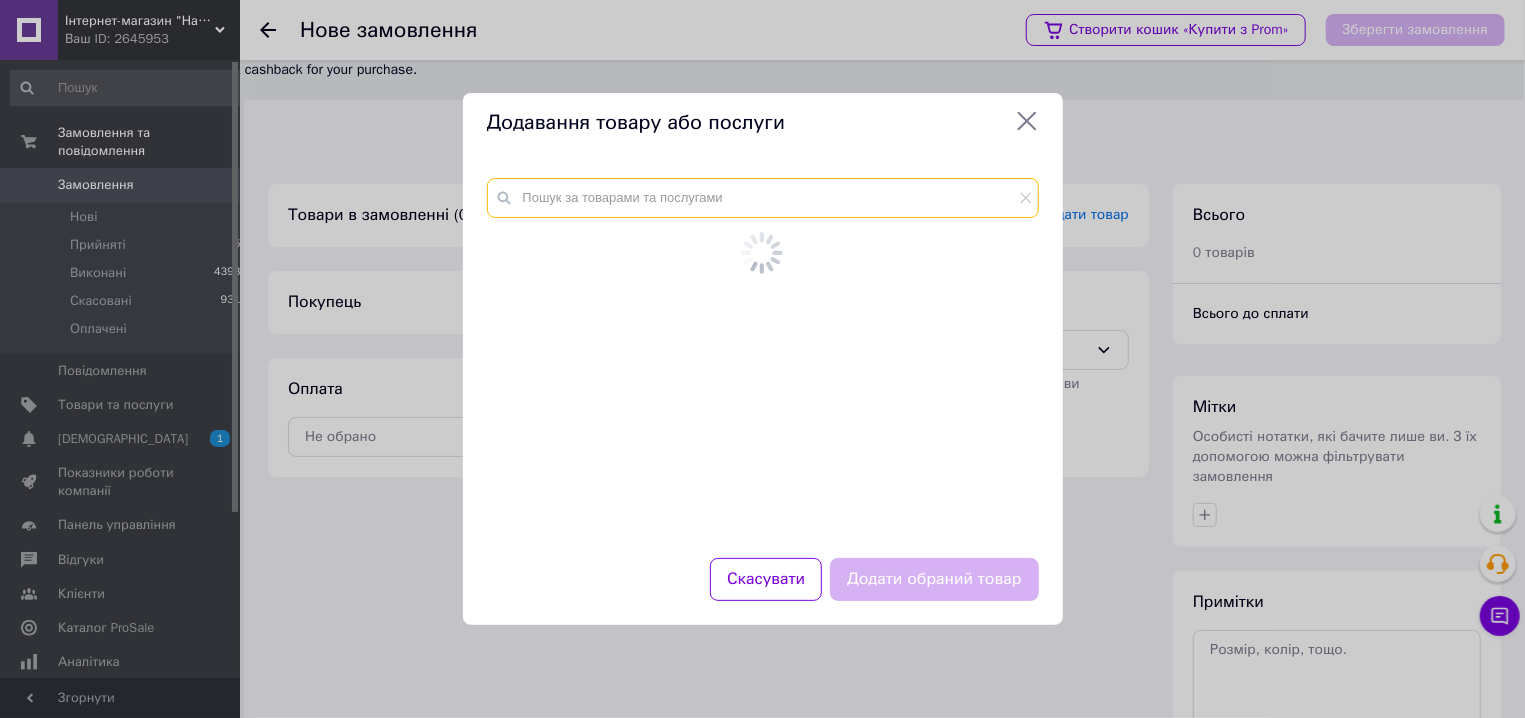 click at bounding box center (763, 198) 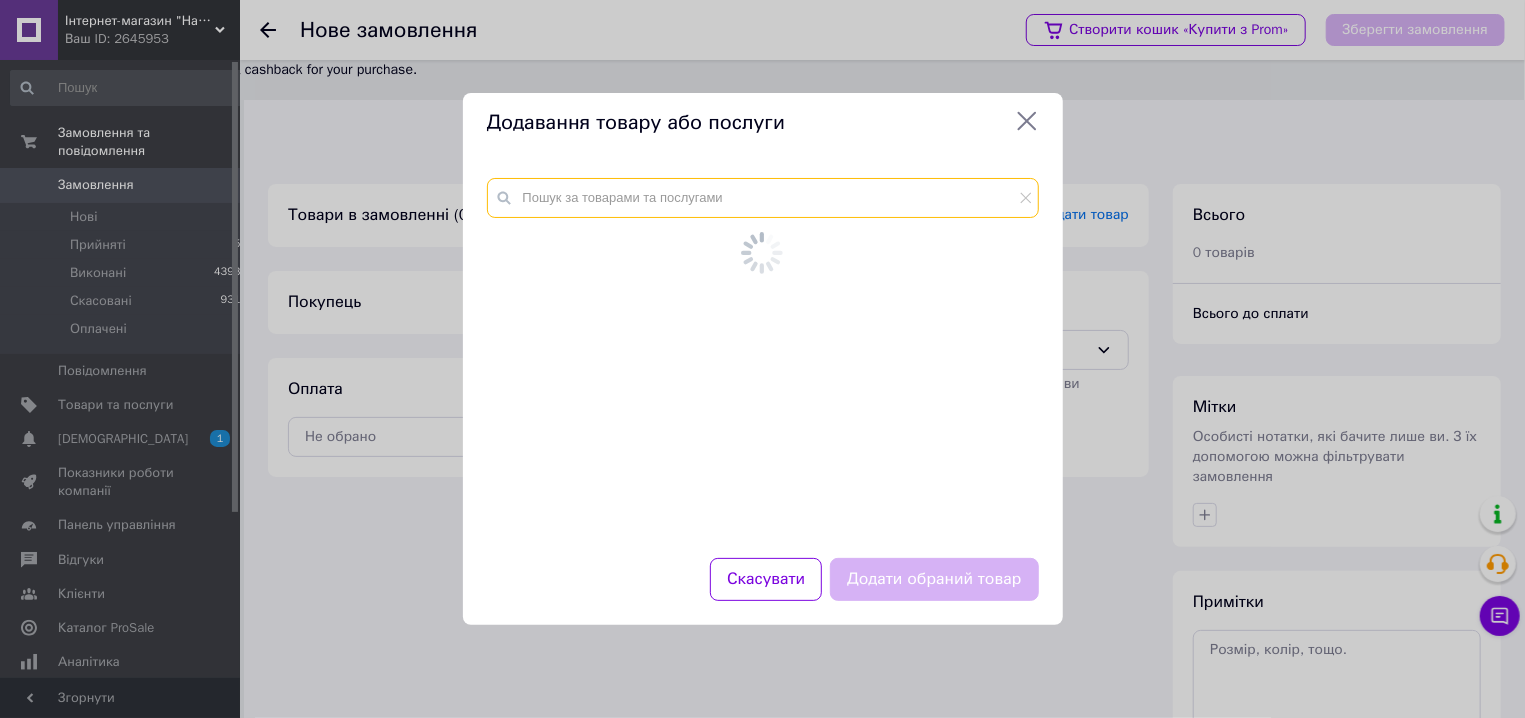 paste on "102279" 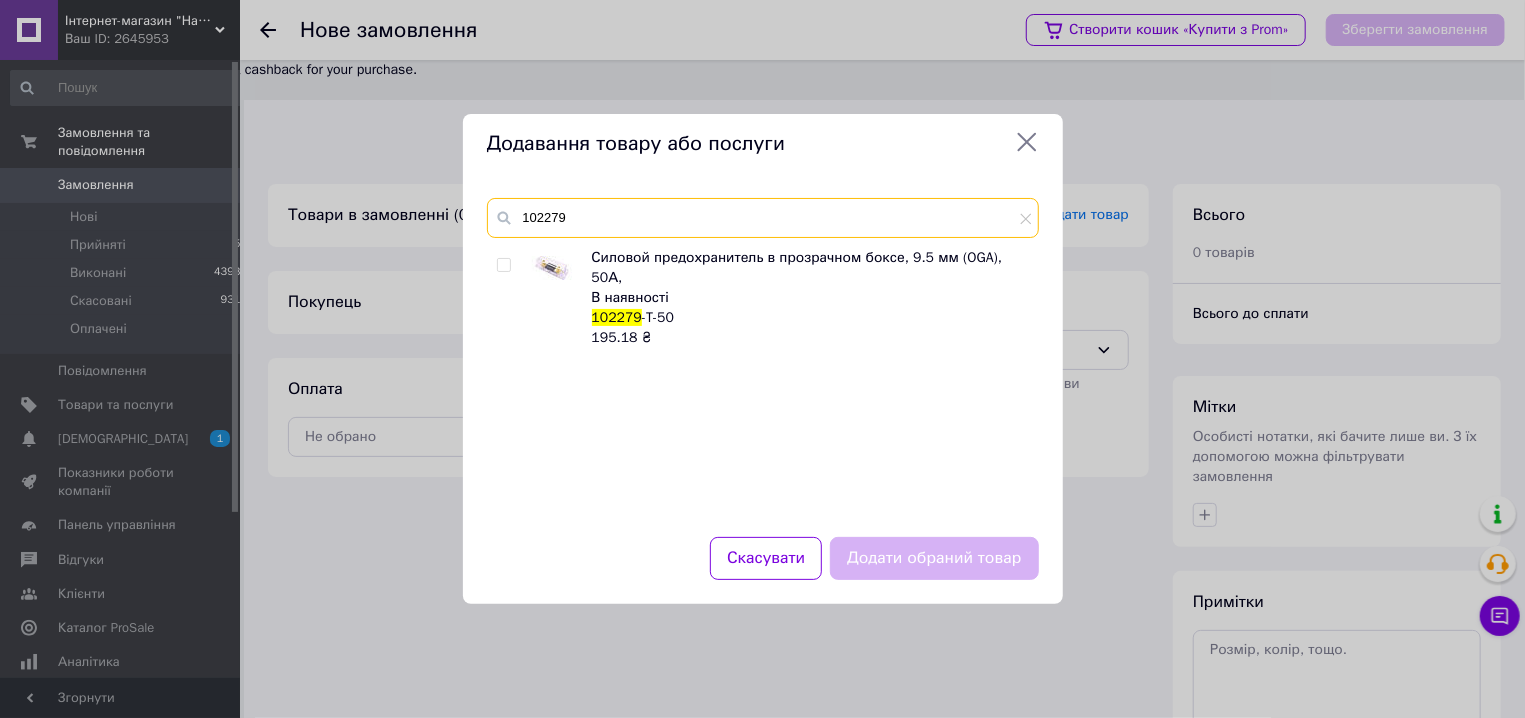 type on "102279" 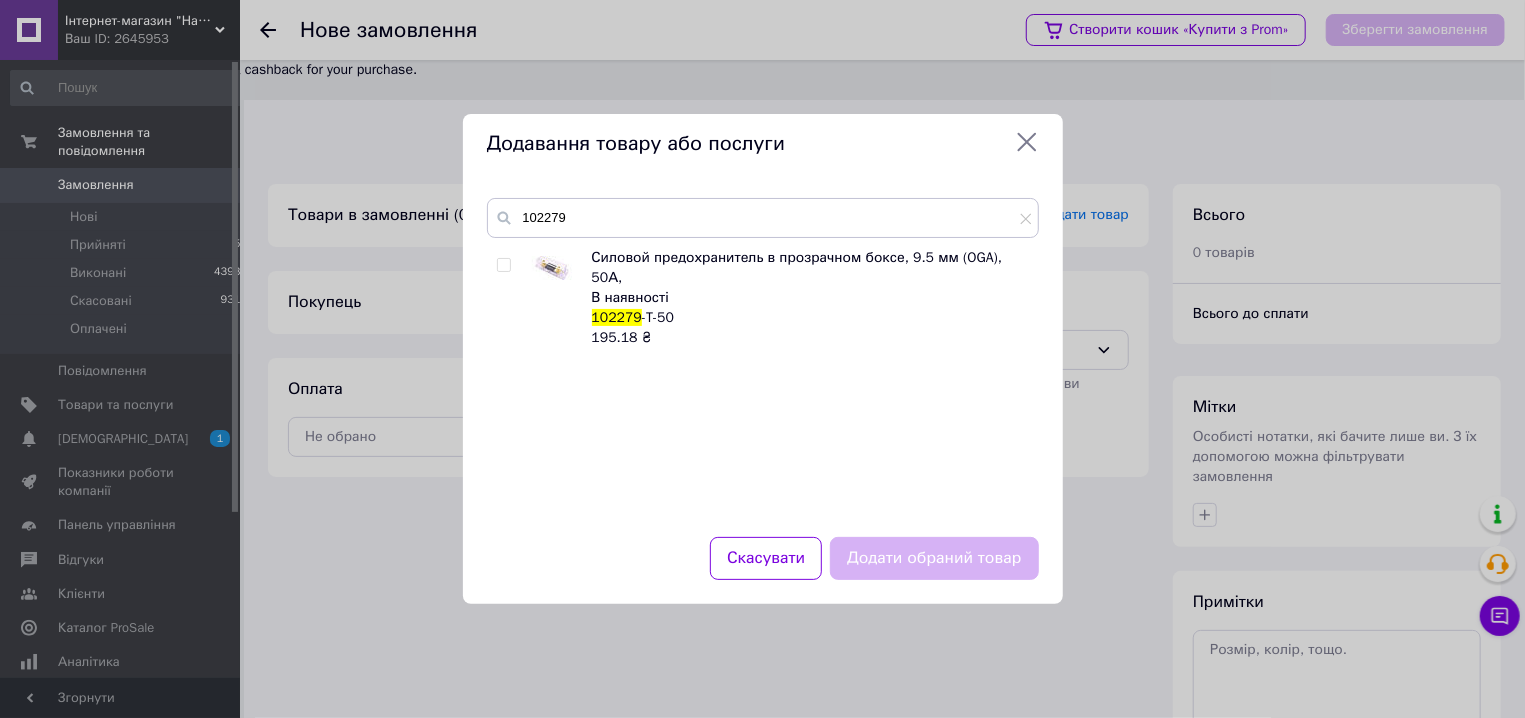 click at bounding box center (503, 265) 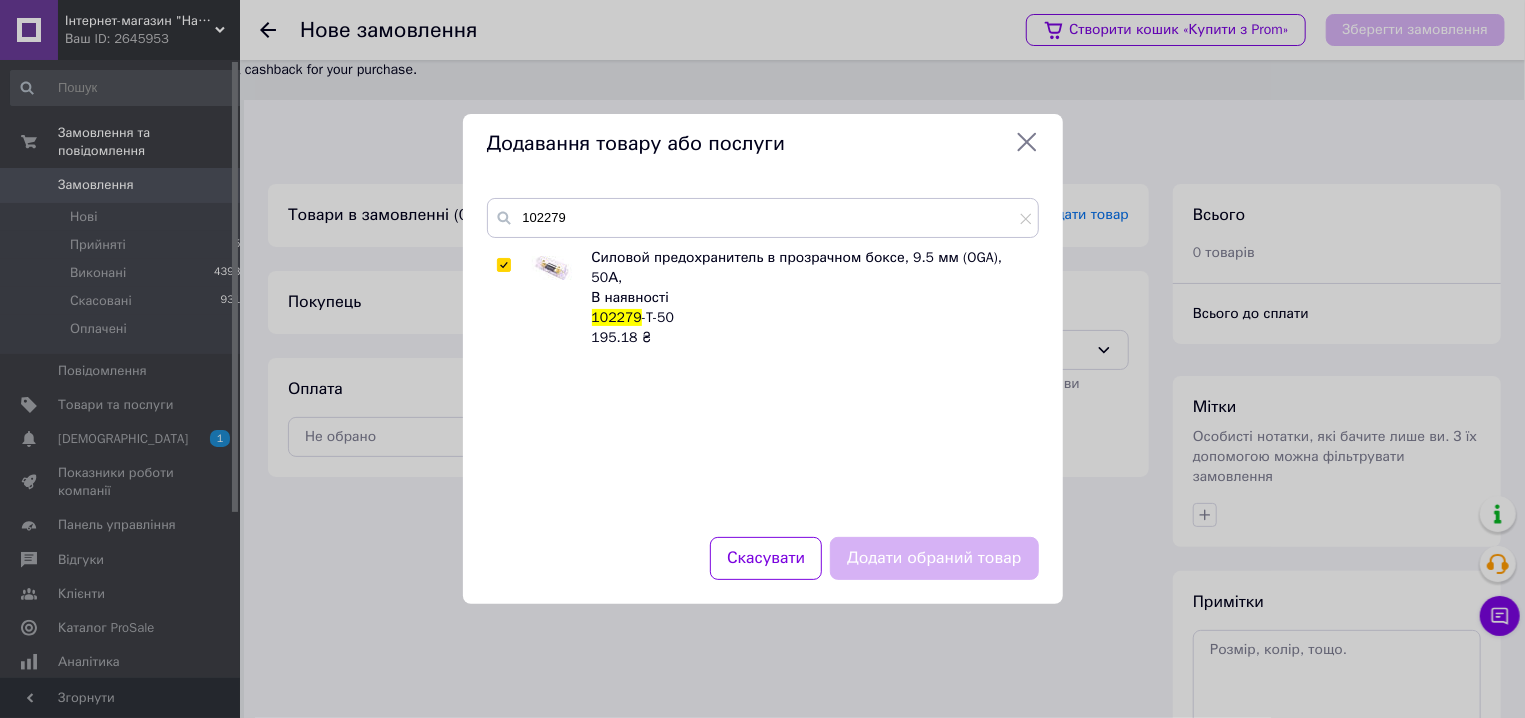 checkbox on "true" 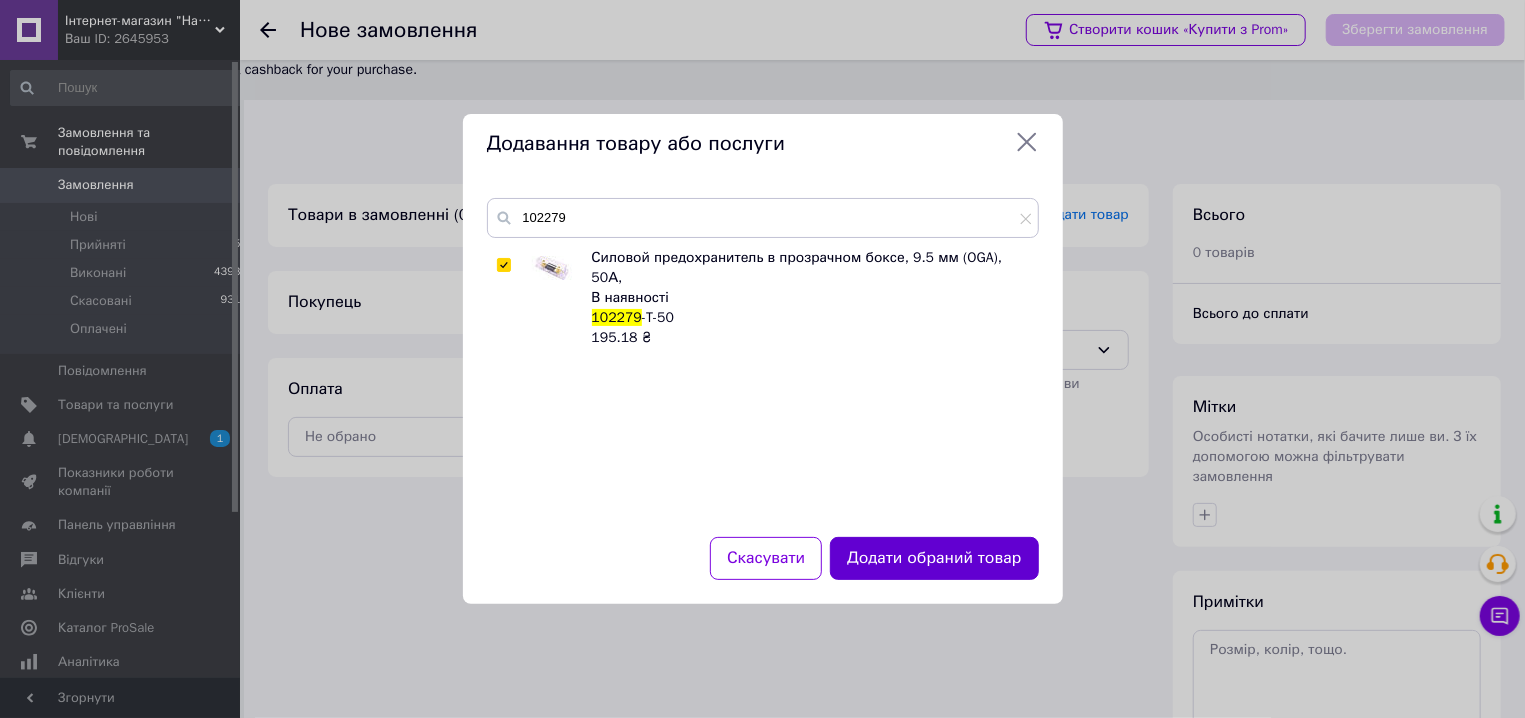 click on "Додати обраний товар" at bounding box center (934, 558) 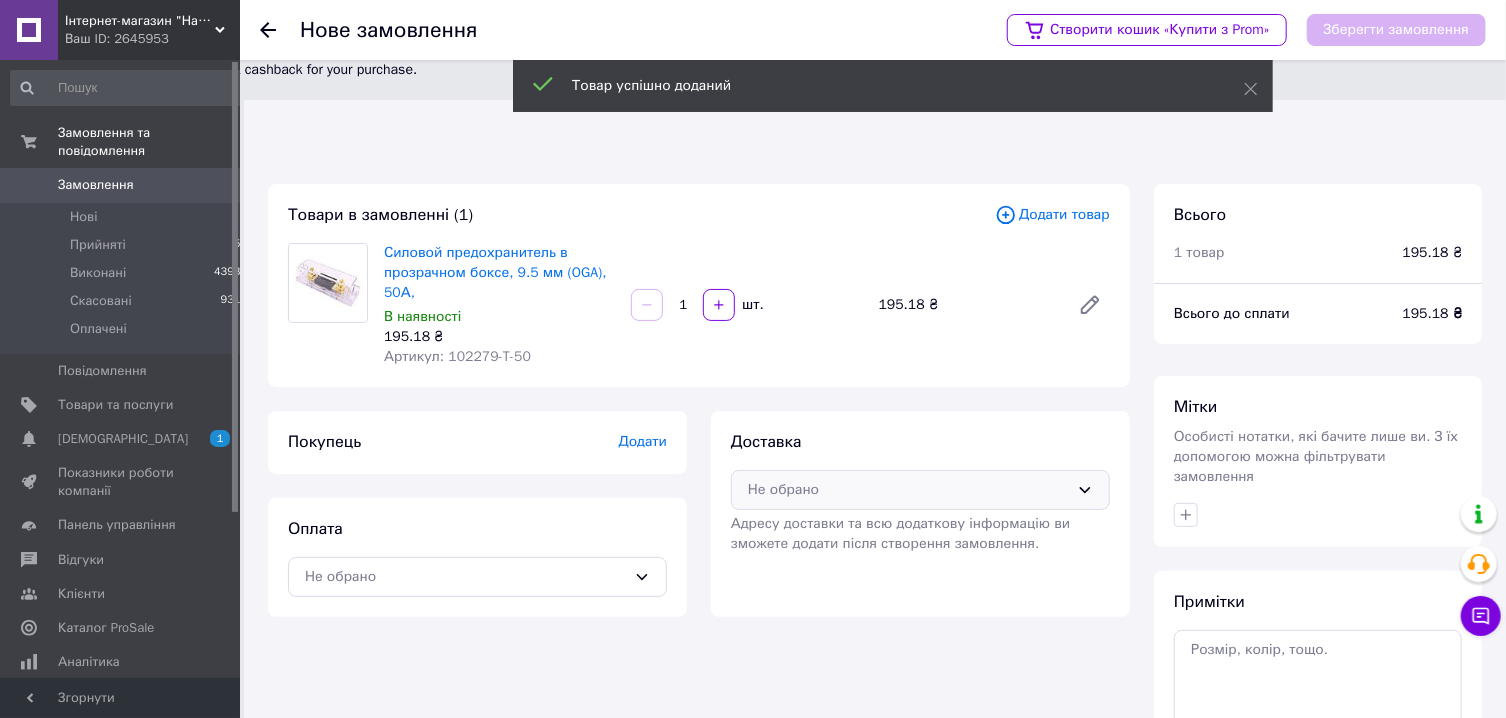 click on "Не обрано" at bounding box center [908, 490] 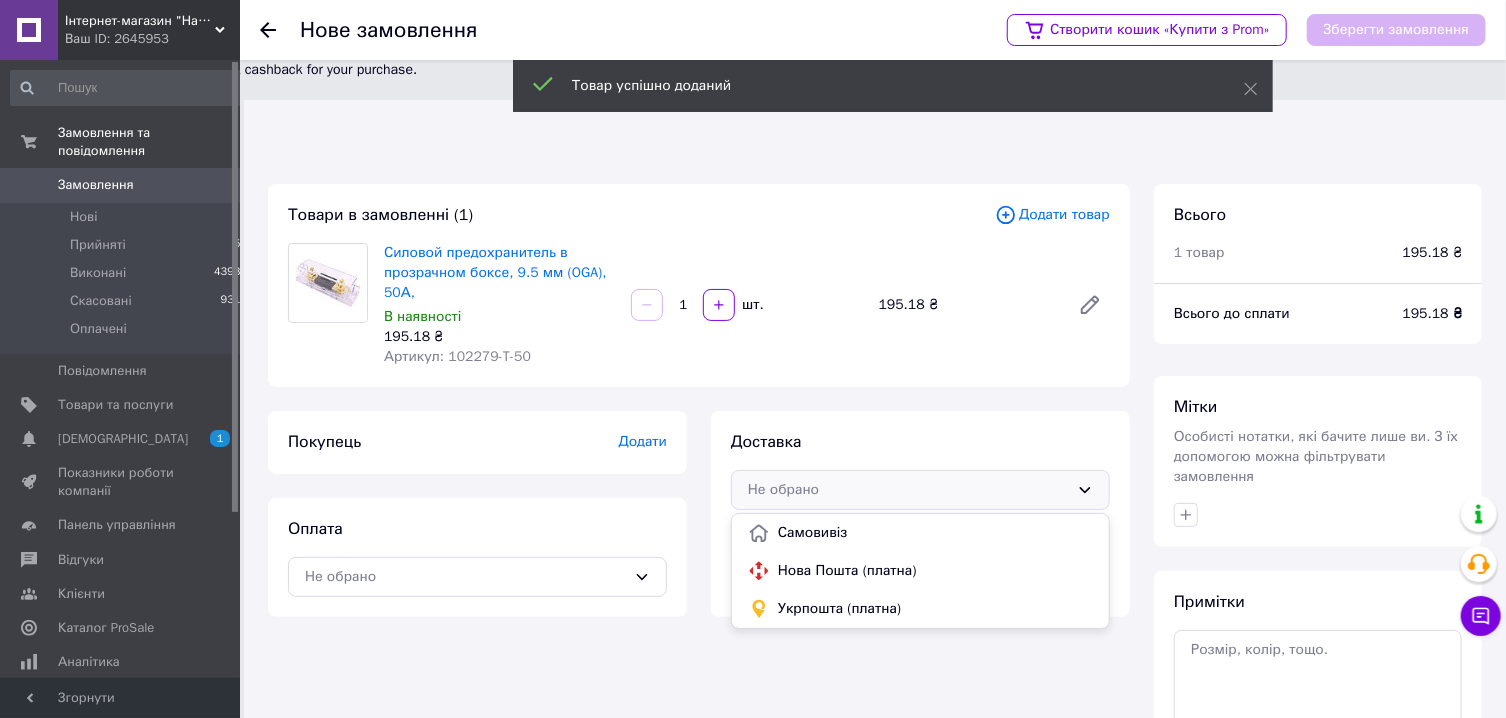 click on "Нова Пошта (платна)" at bounding box center [935, 571] 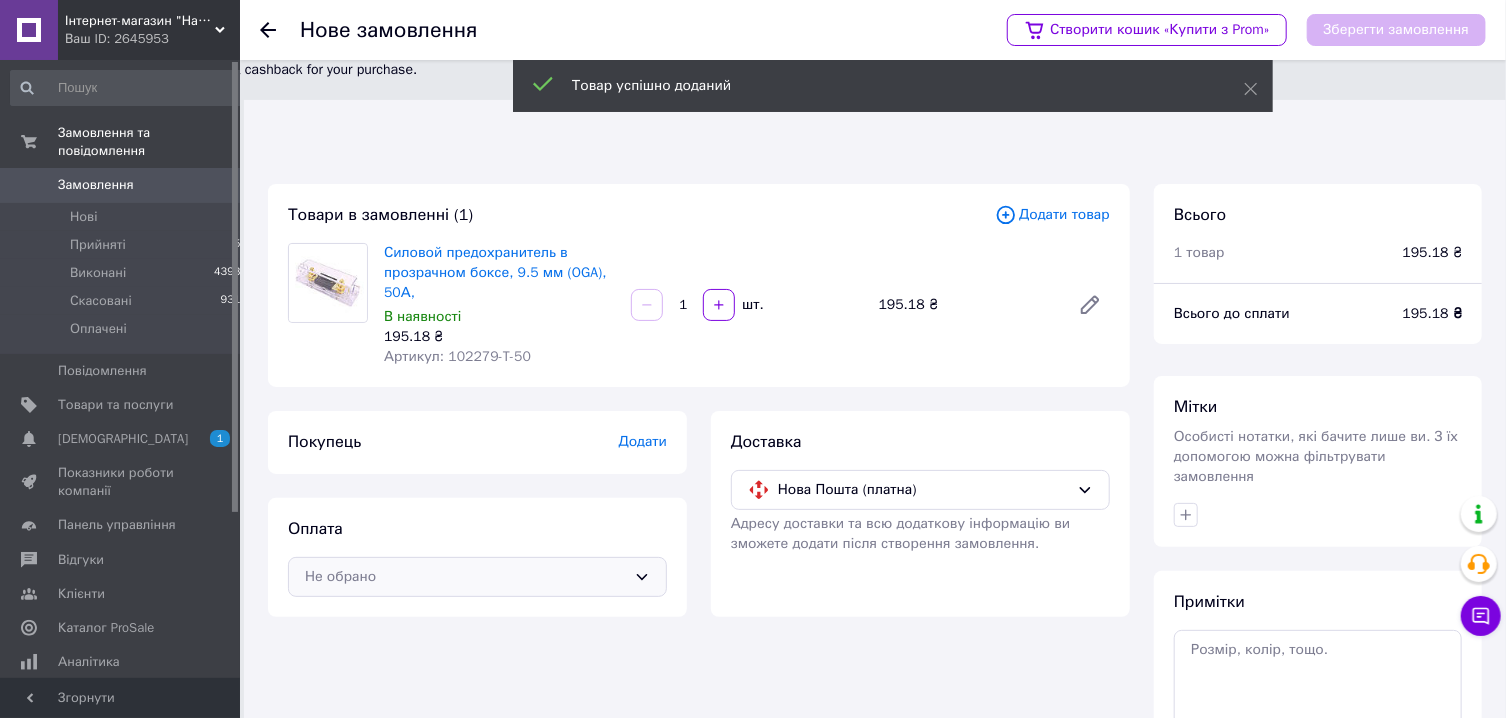 click on "Не обрано" at bounding box center [465, 577] 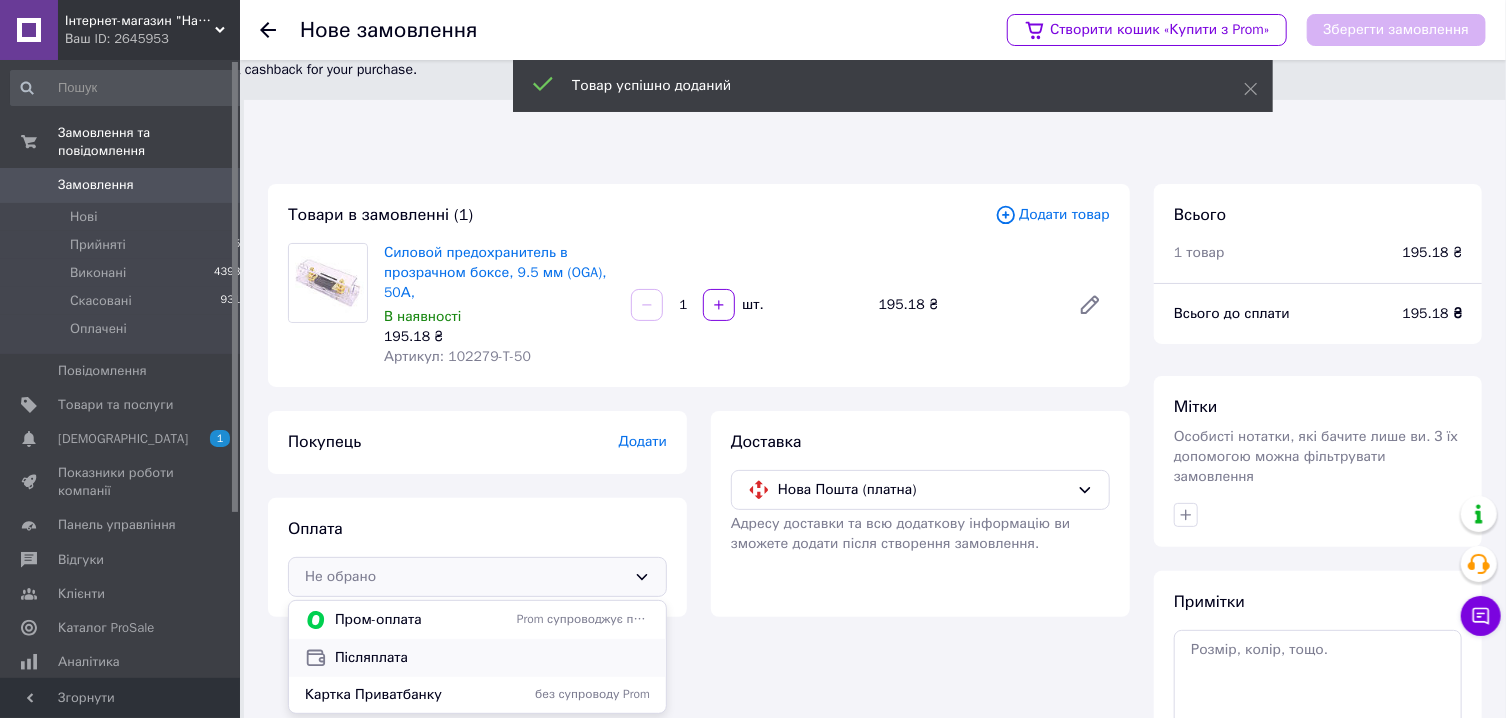 click on "Післяплата" at bounding box center (492, 658) 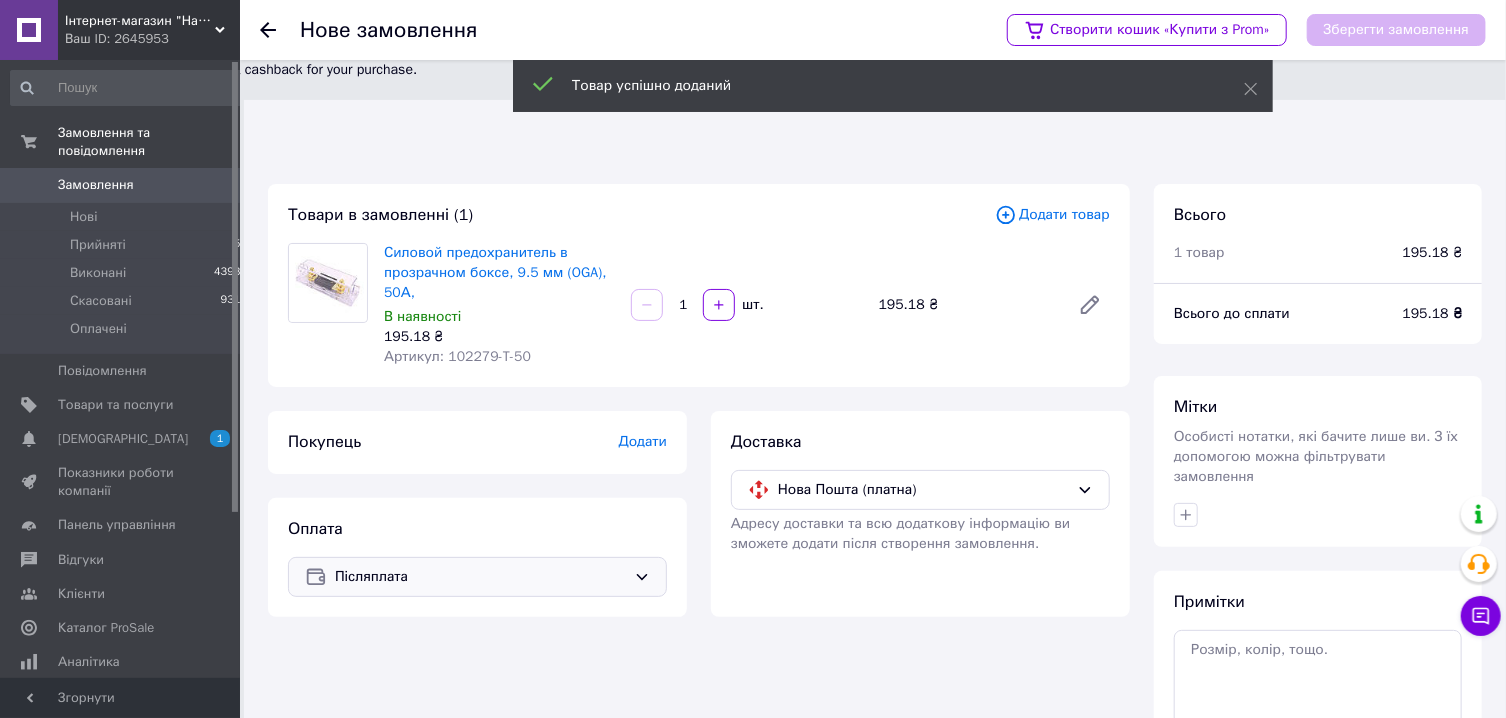 click on "Додати" at bounding box center (643, 441) 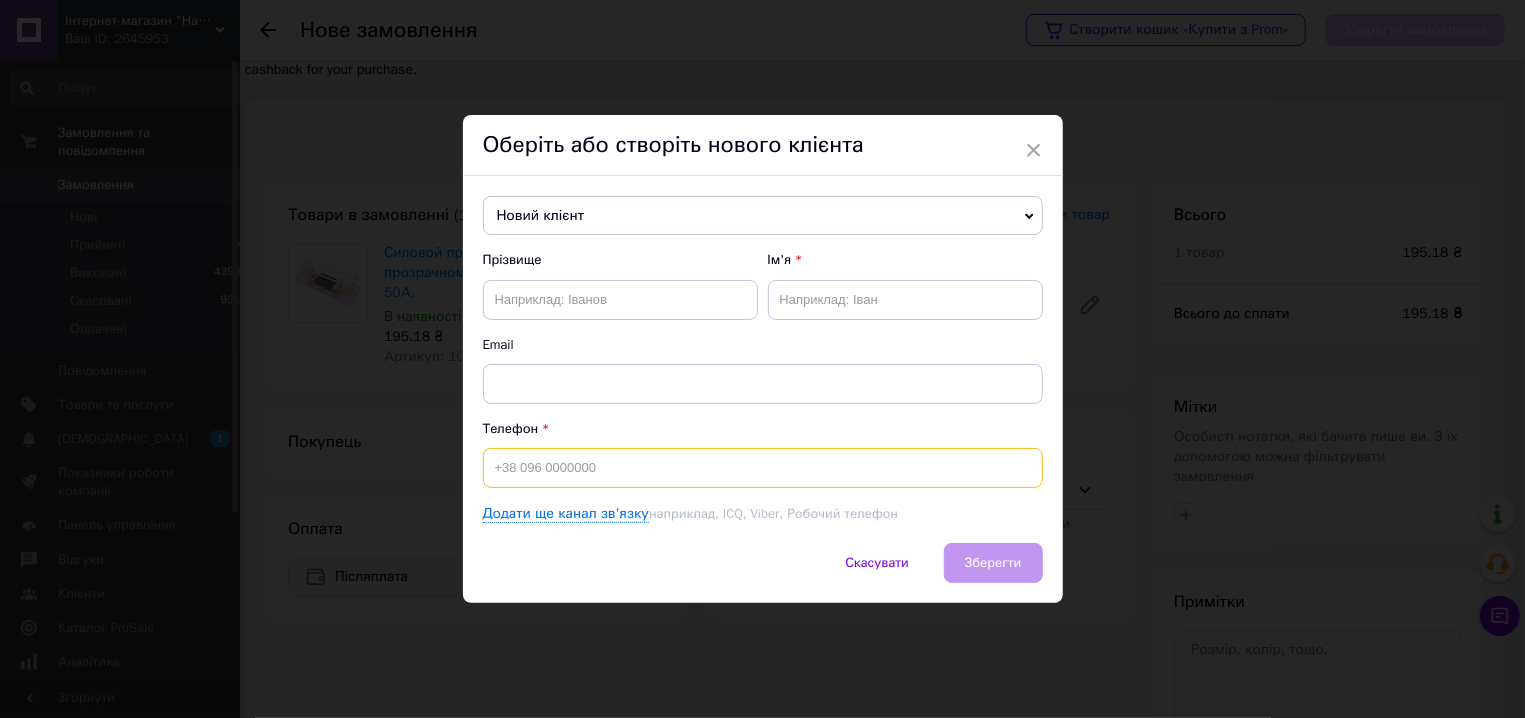 click at bounding box center (763, 468) 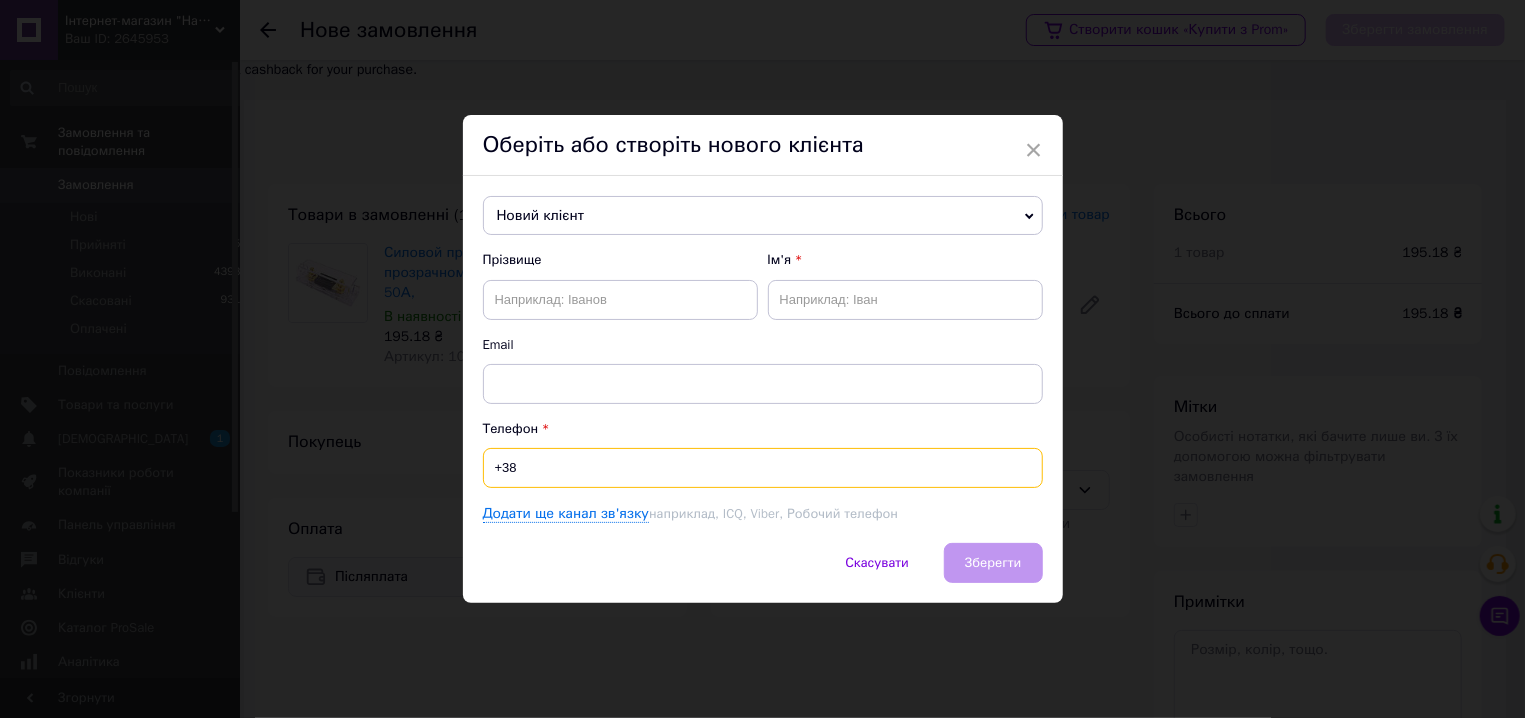 paste on "0959021991" 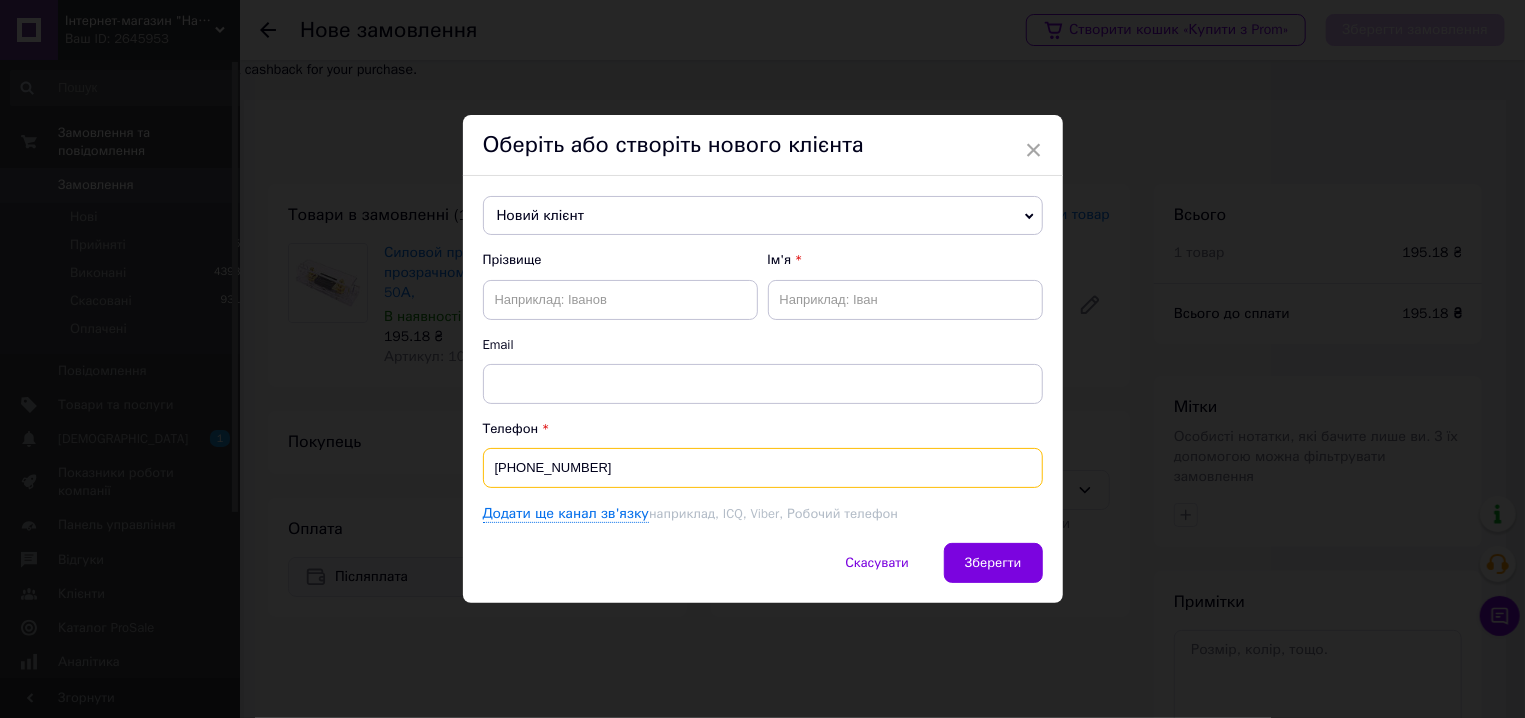 type on "[PHONE_NUMBER]" 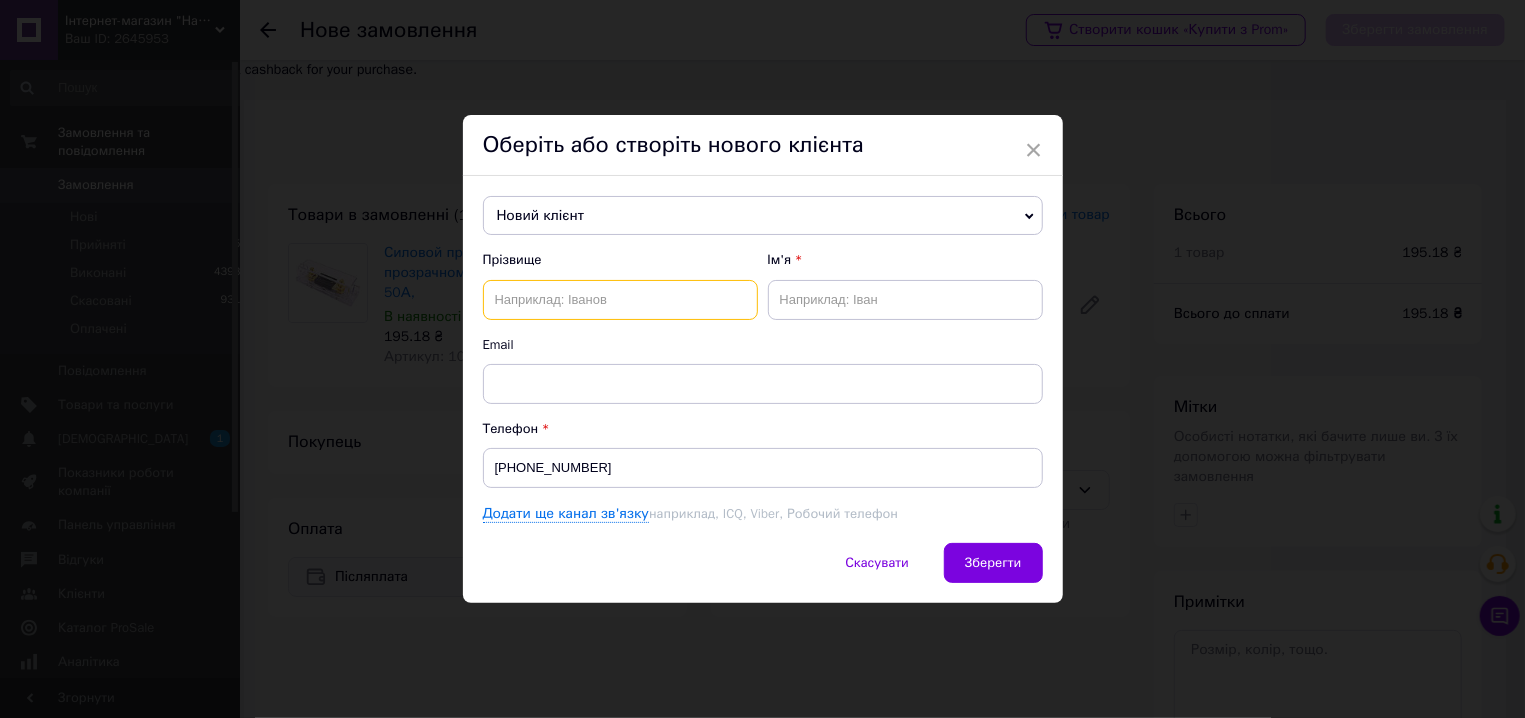 click at bounding box center [620, 300] 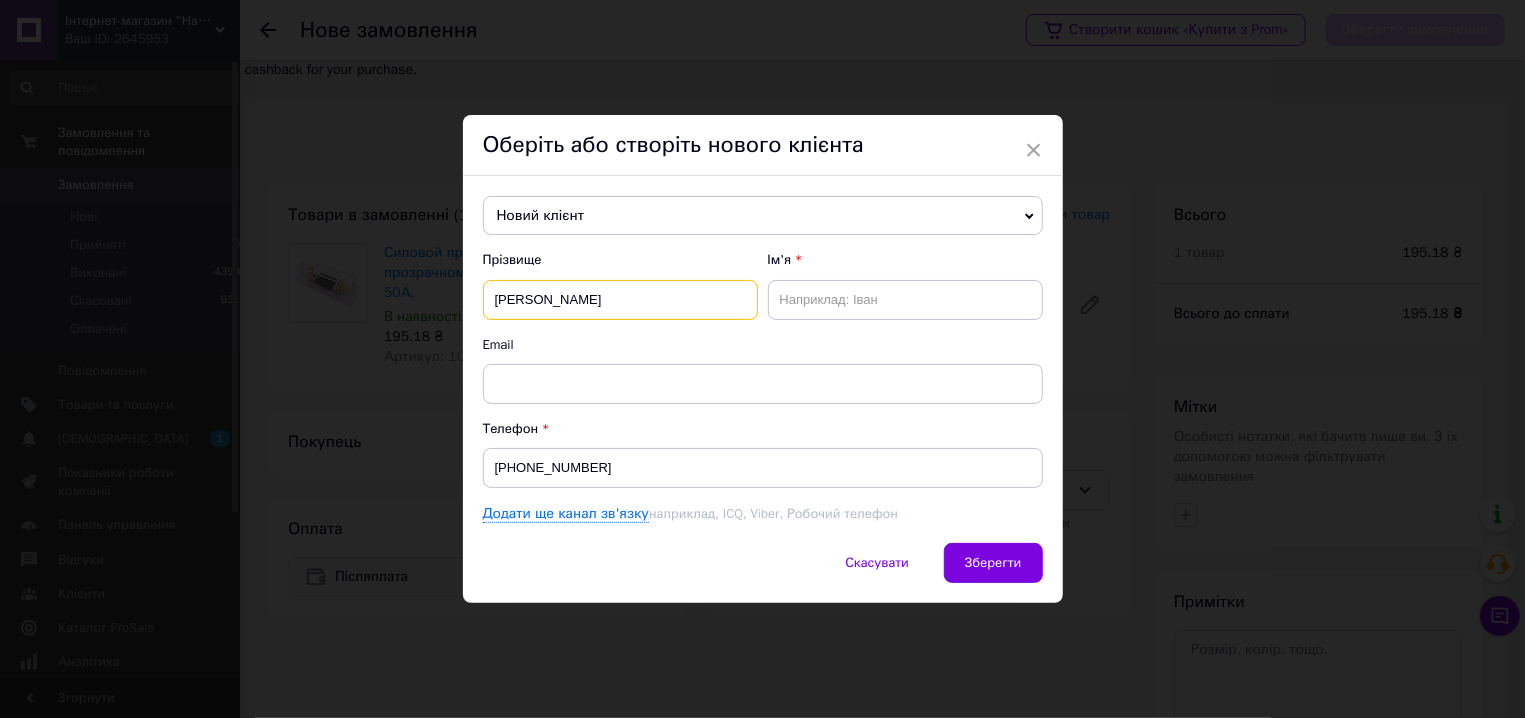 type on "[PERSON_NAME]" 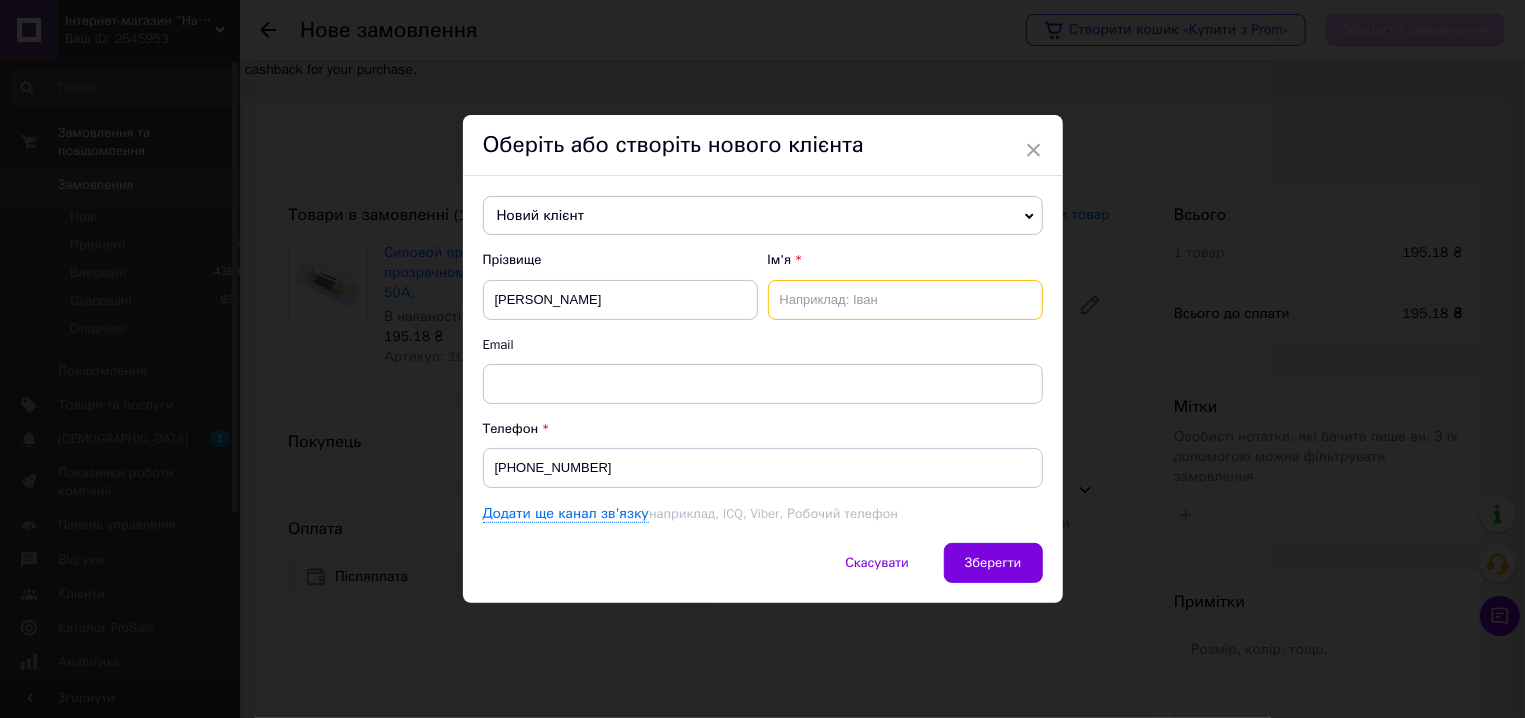 click at bounding box center (905, 300) 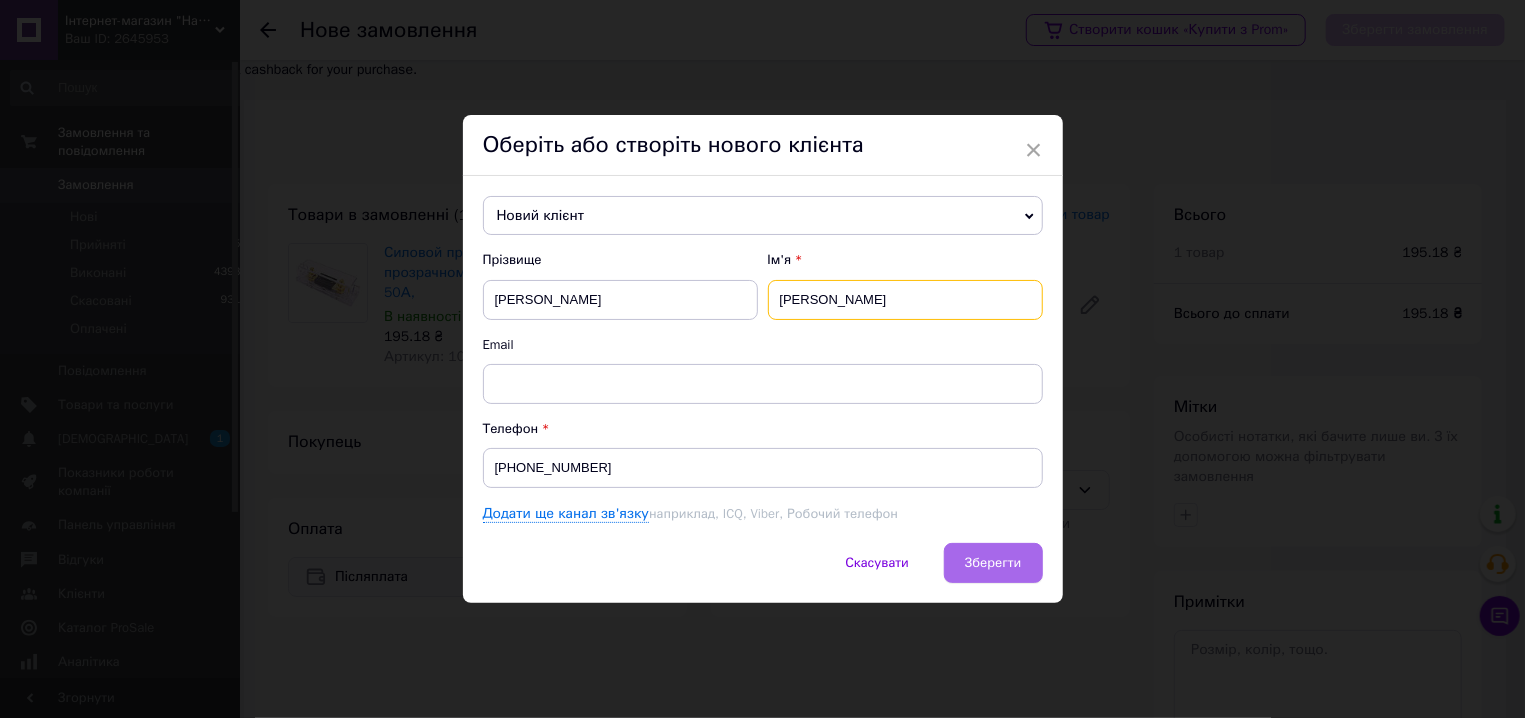 type on "[PERSON_NAME]" 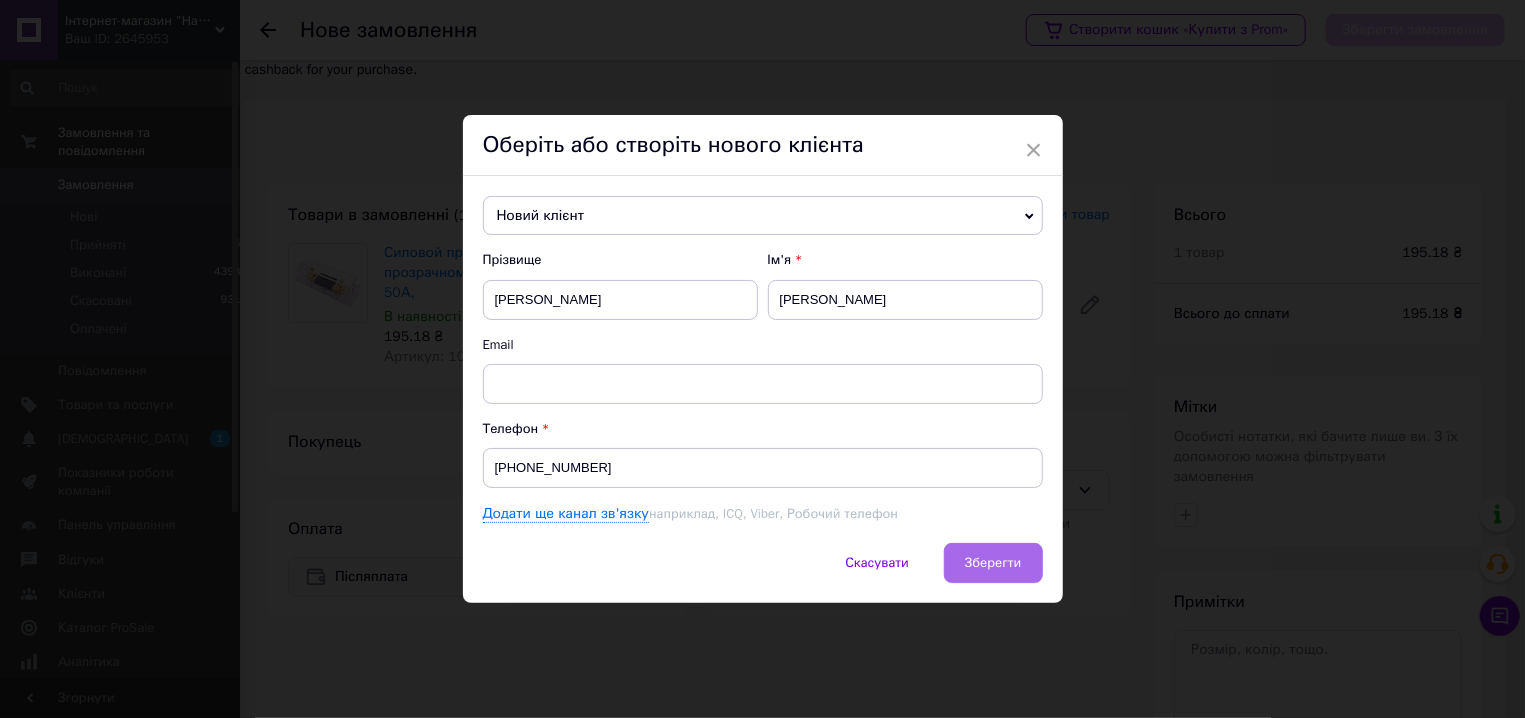 click on "Зберегти" at bounding box center [993, 562] 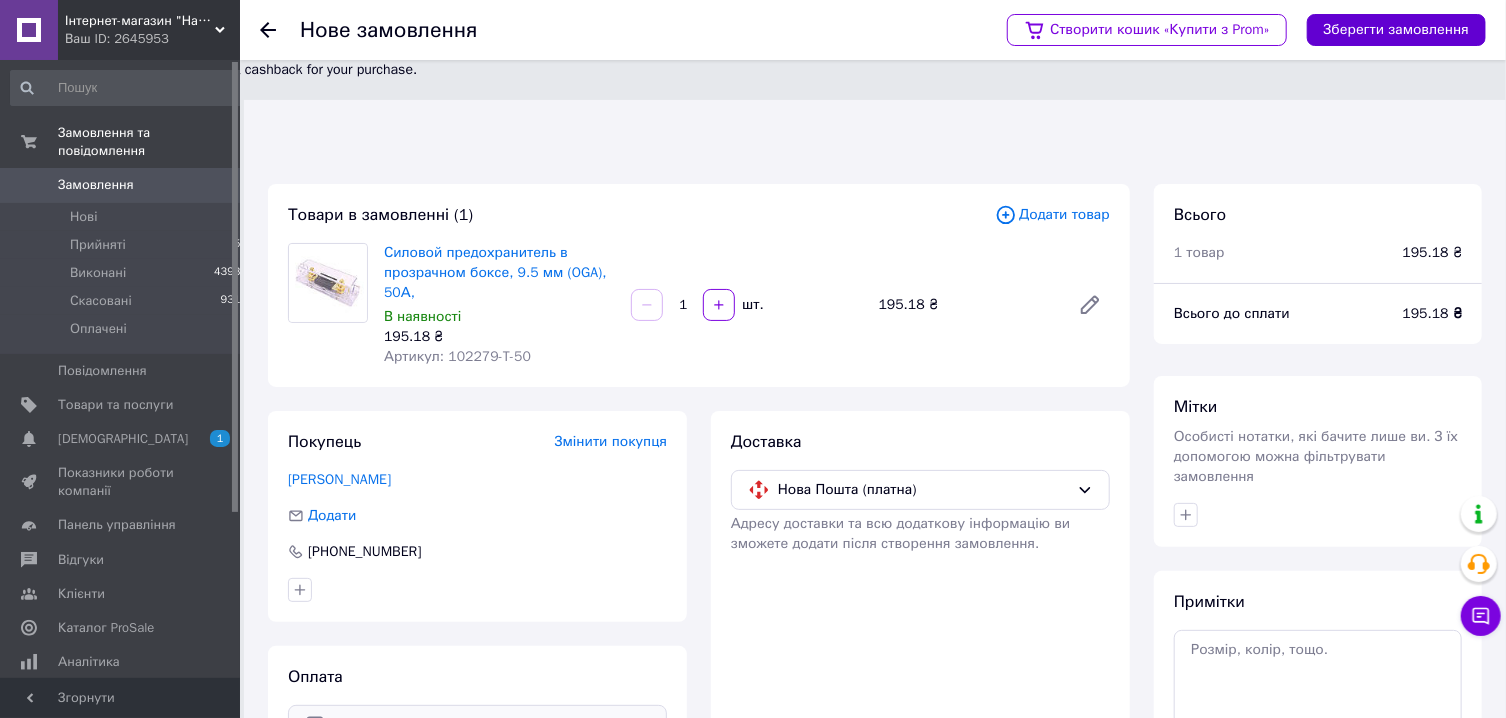 click on "Зберегти замовлення" at bounding box center (1396, 30) 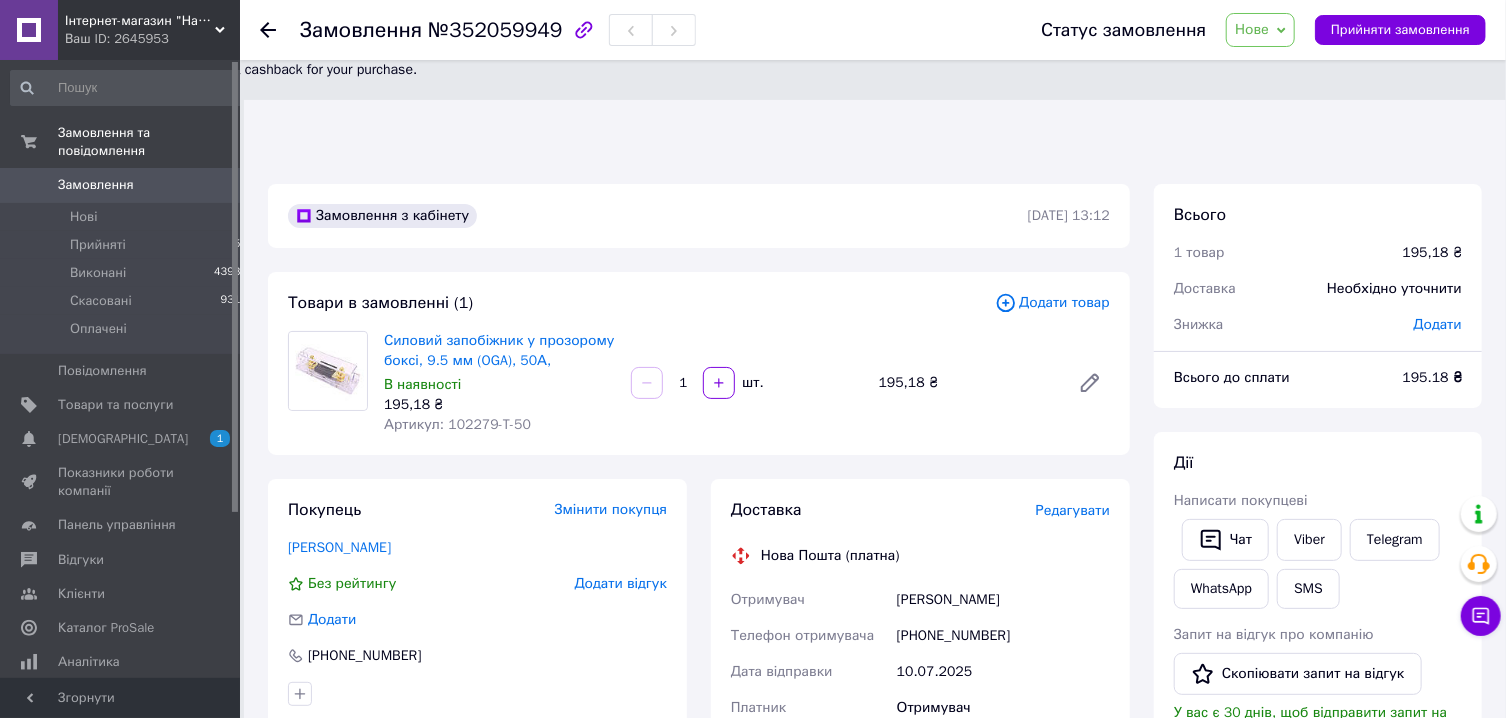 click on "Редагувати" at bounding box center (1073, 510) 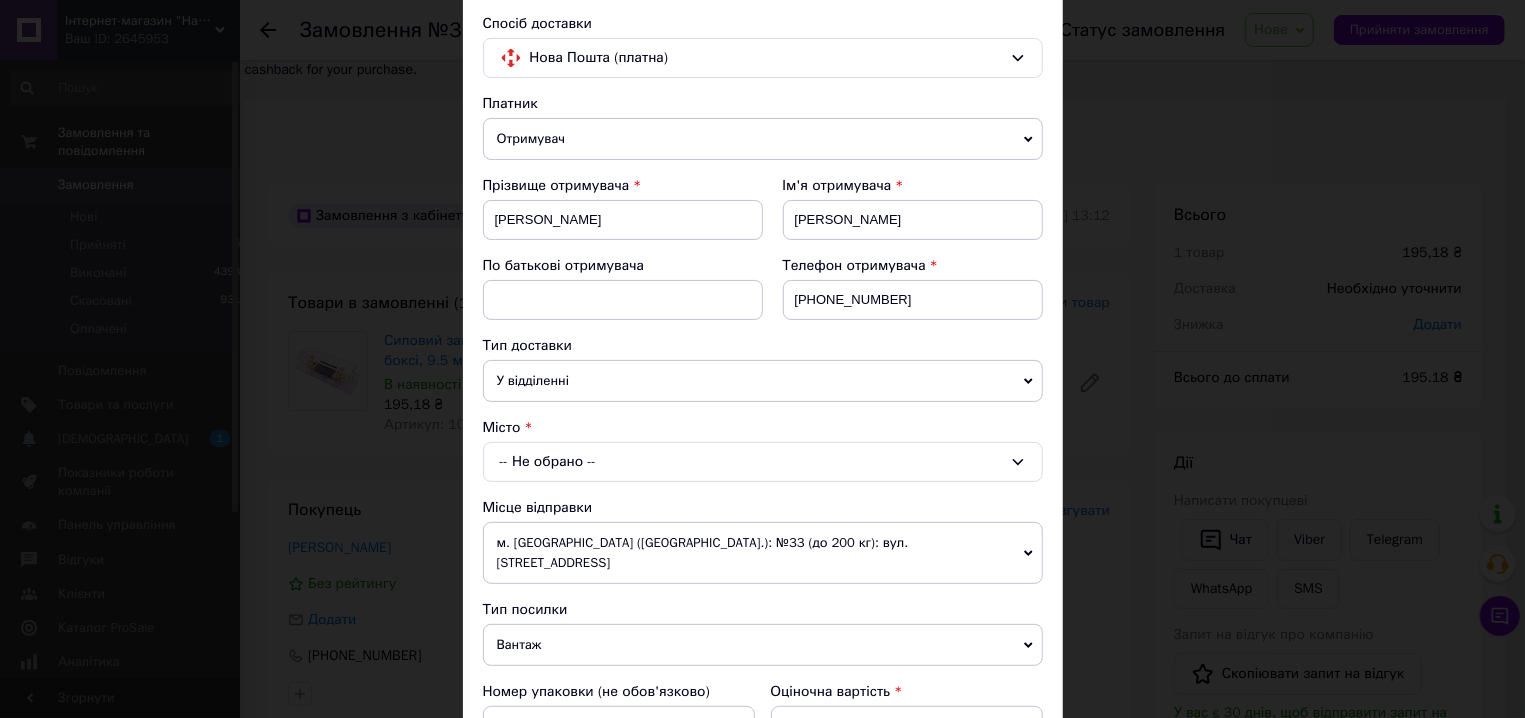 scroll, scrollTop: 228, scrollLeft: 0, axis: vertical 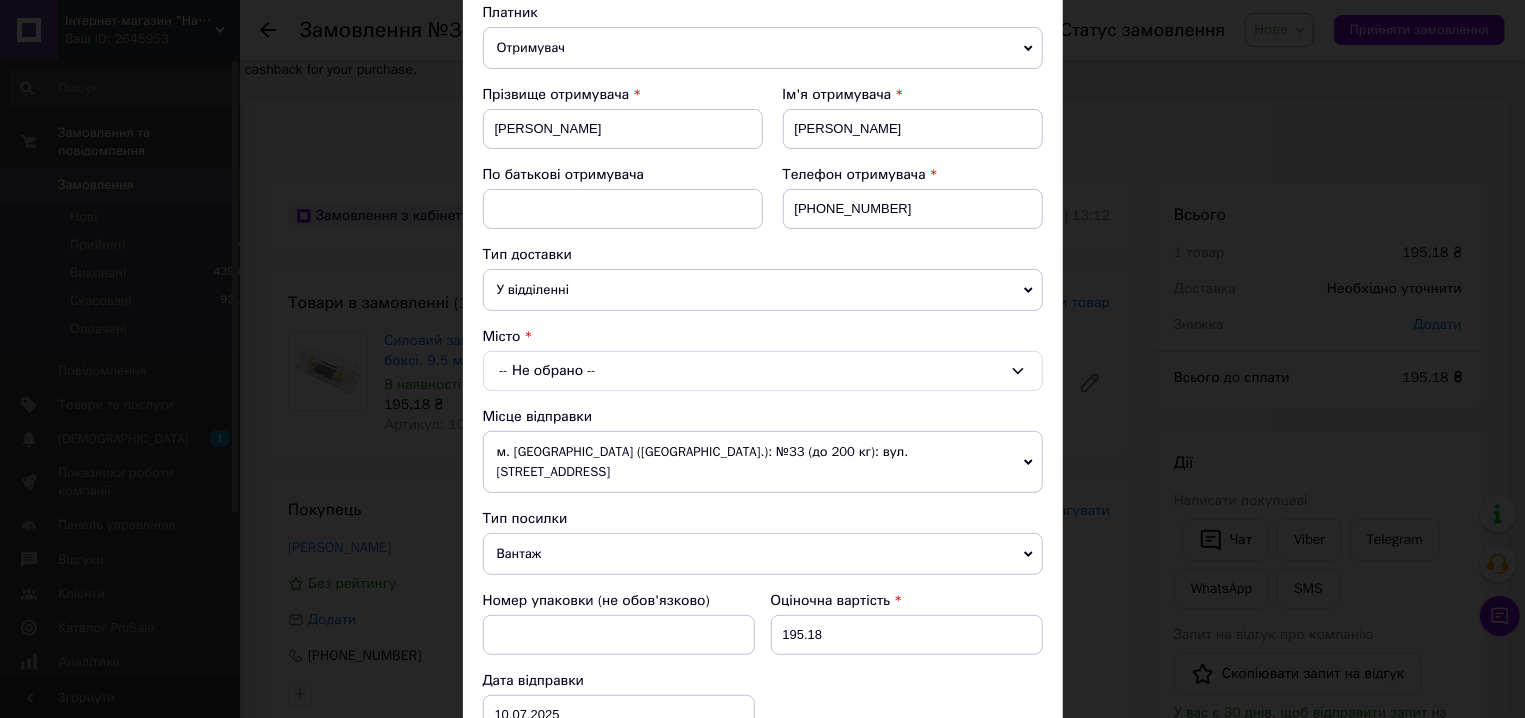 click on "-- Не обрано --" at bounding box center [763, 371] 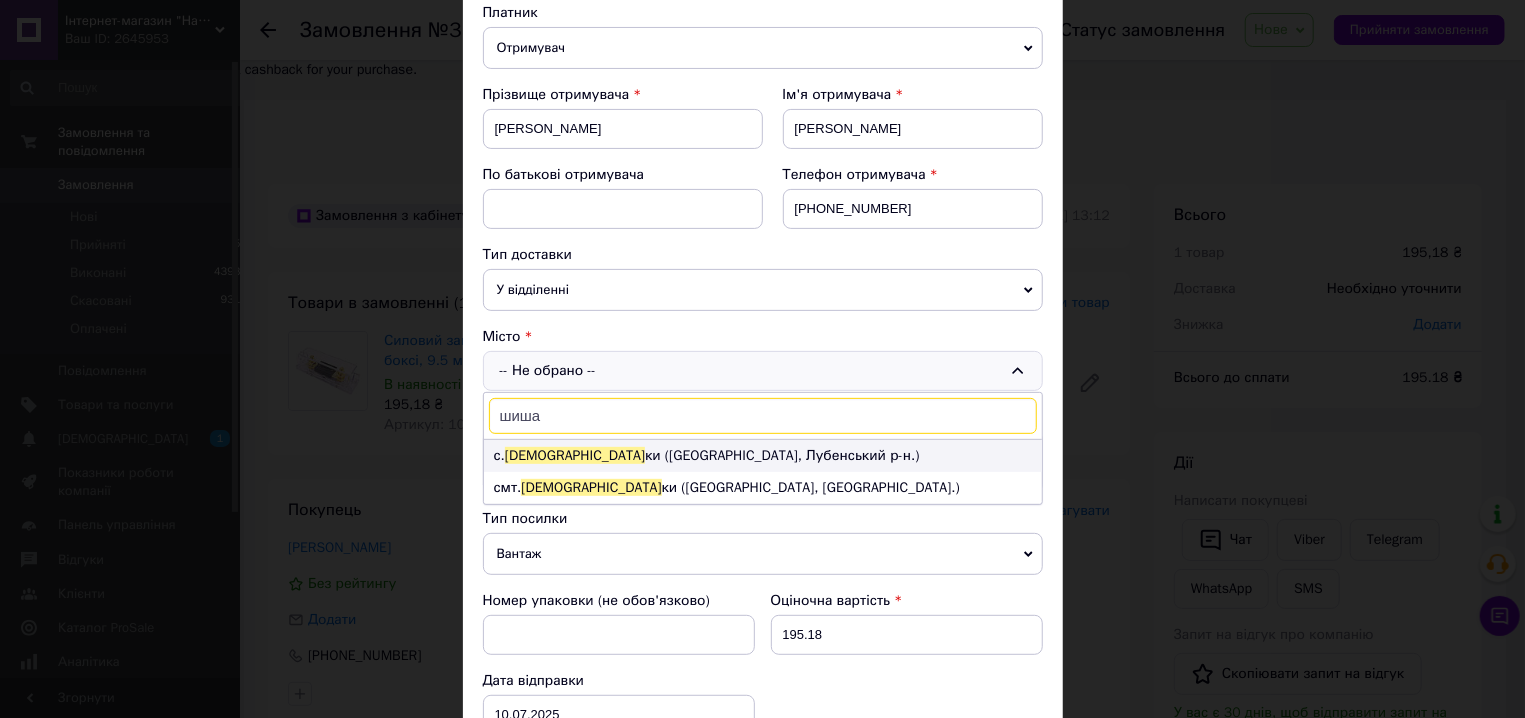 type on "шиша" 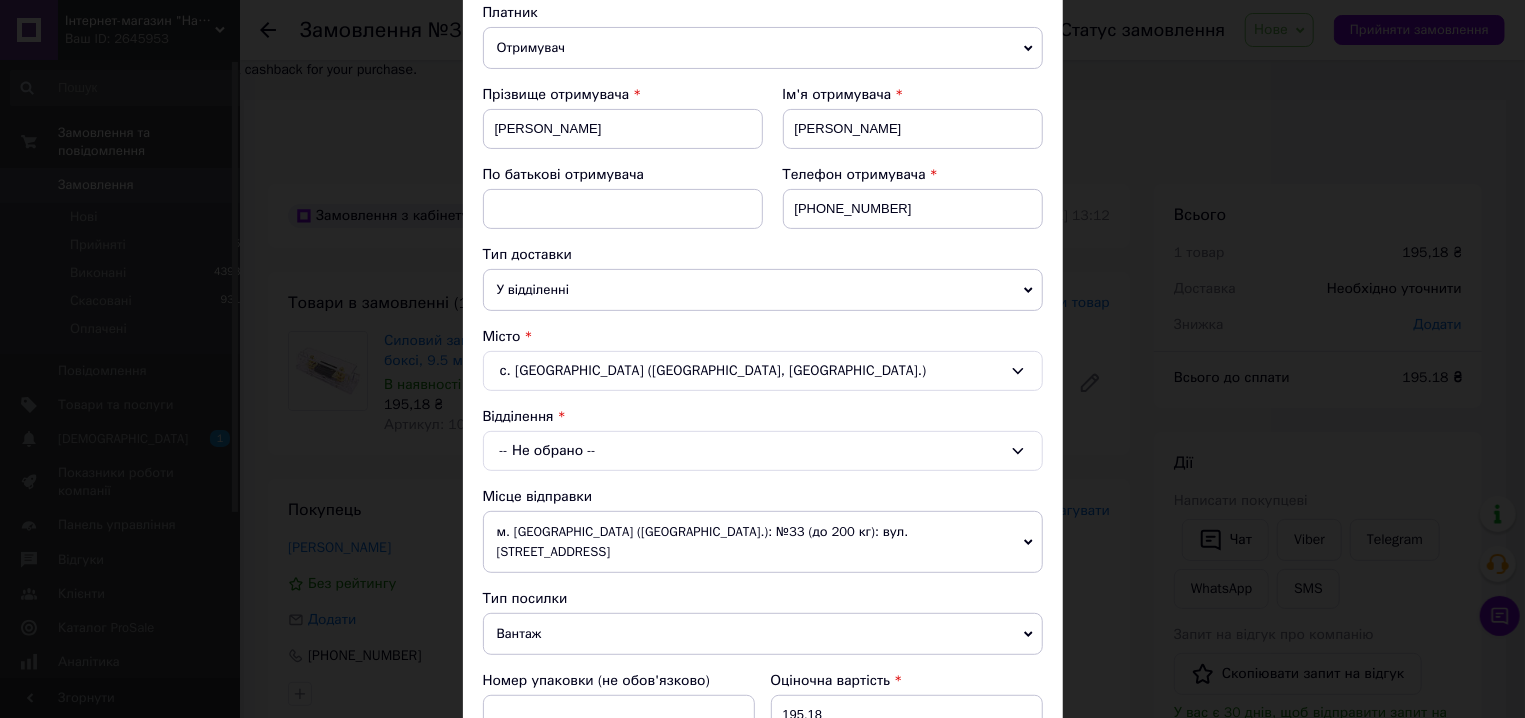 click on "с. Шишаки (Полтавська обл., Лубенський р-н.)" at bounding box center [763, 371] 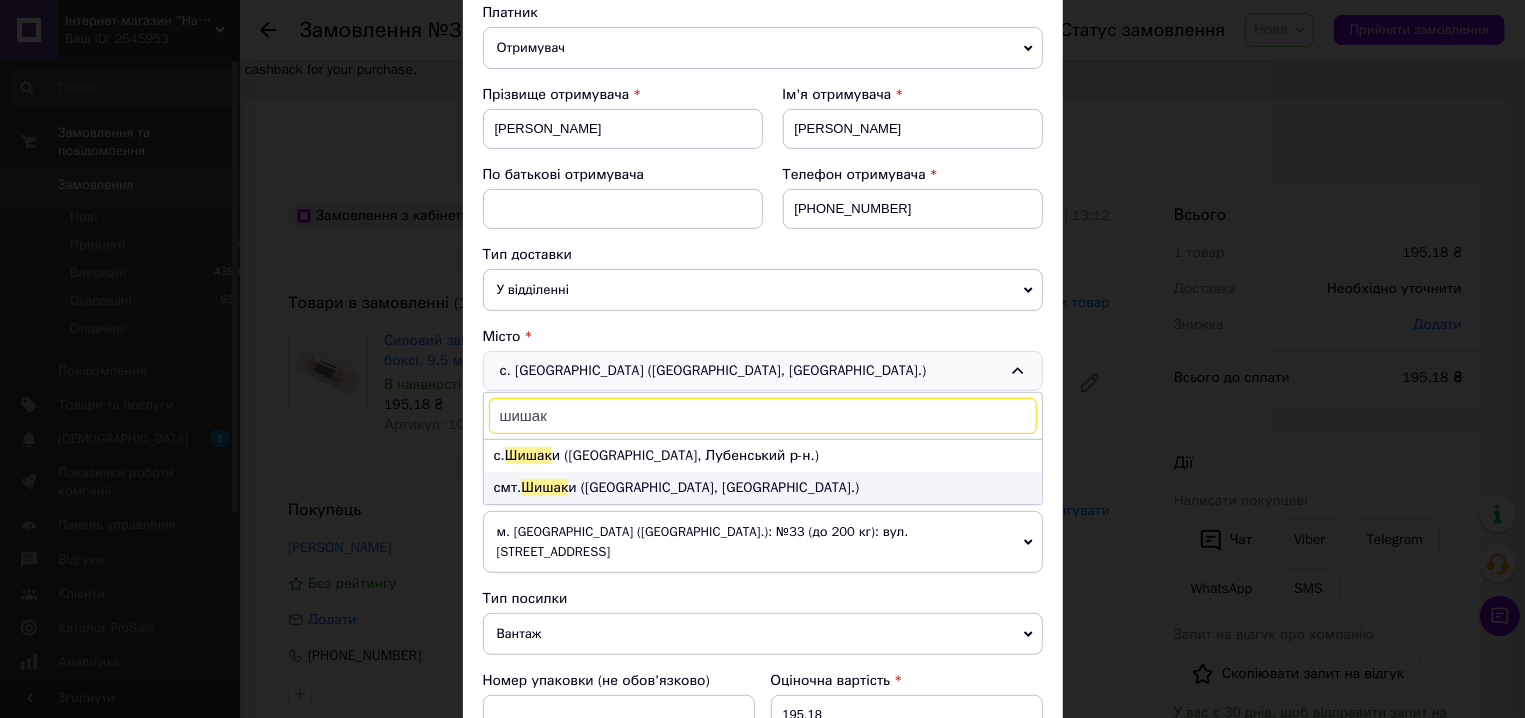 type on "шишак" 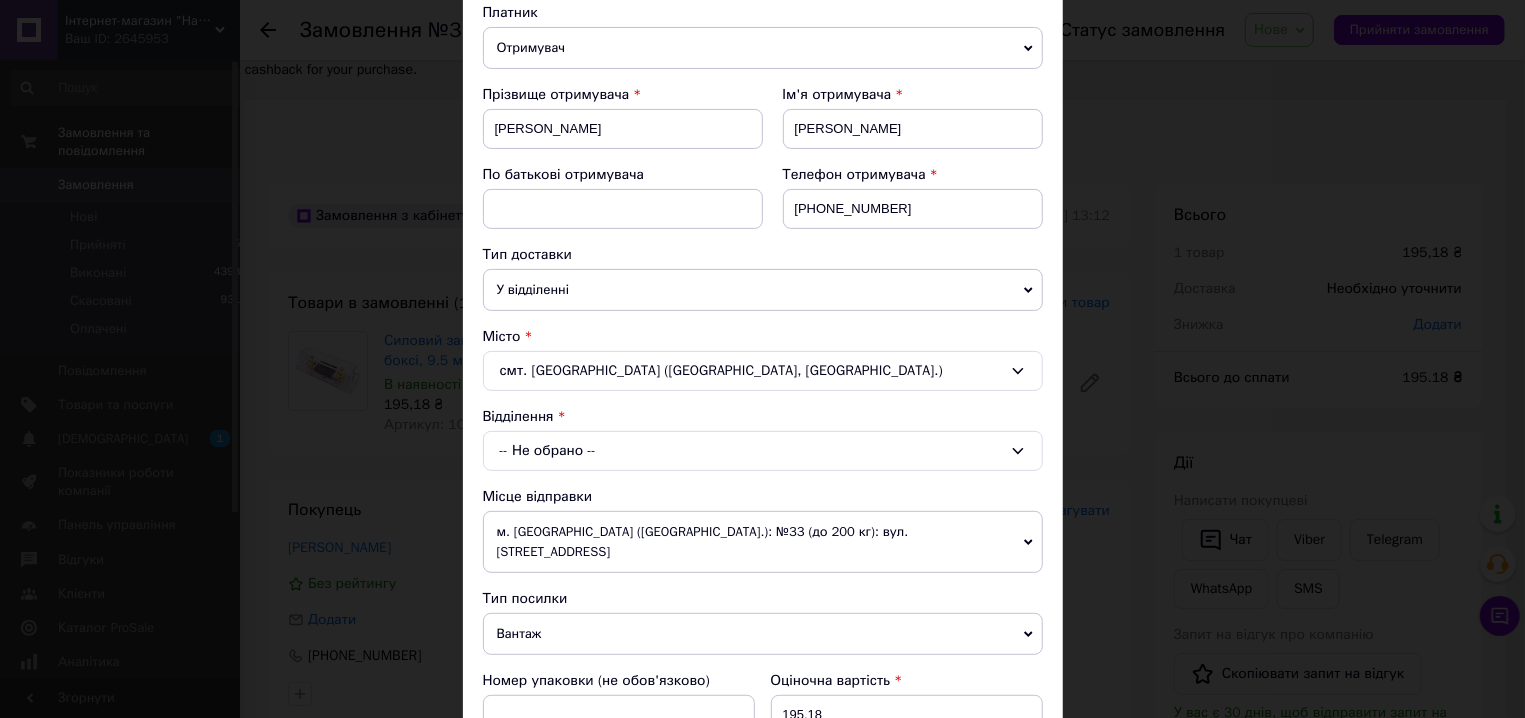 click on "-- Не обрано --" at bounding box center [763, 451] 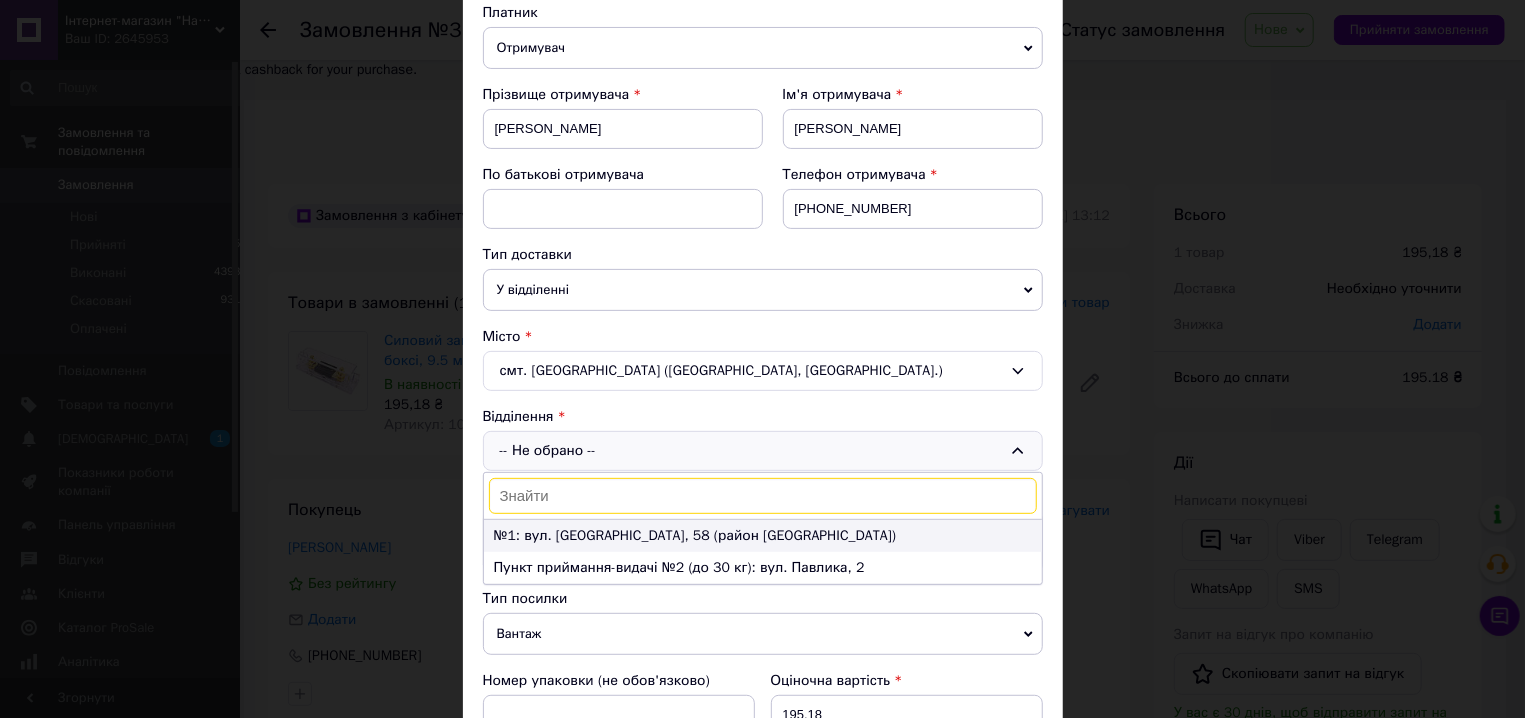 click on "№1: вул. Дерія, 58 (район Лікарні)" at bounding box center (763, 536) 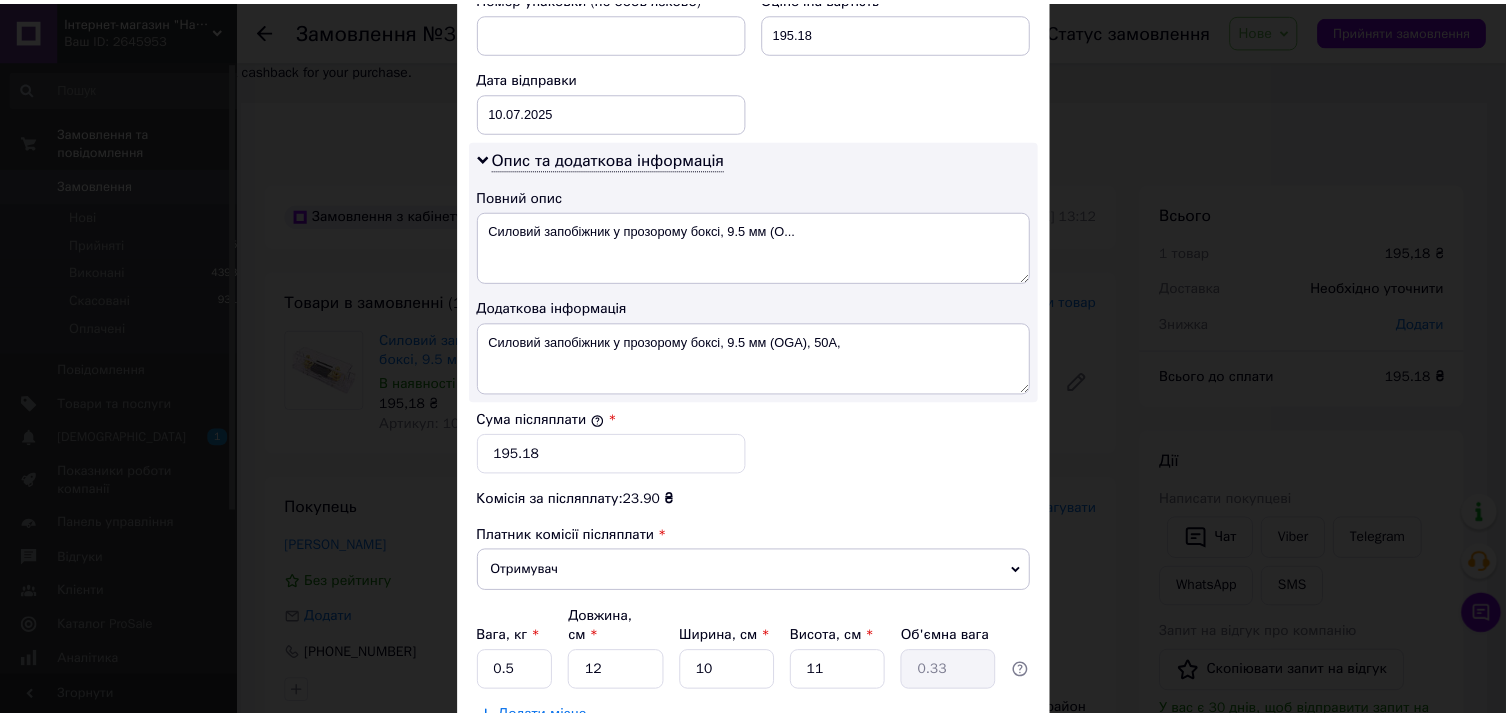 scroll, scrollTop: 1036, scrollLeft: 0, axis: vertical 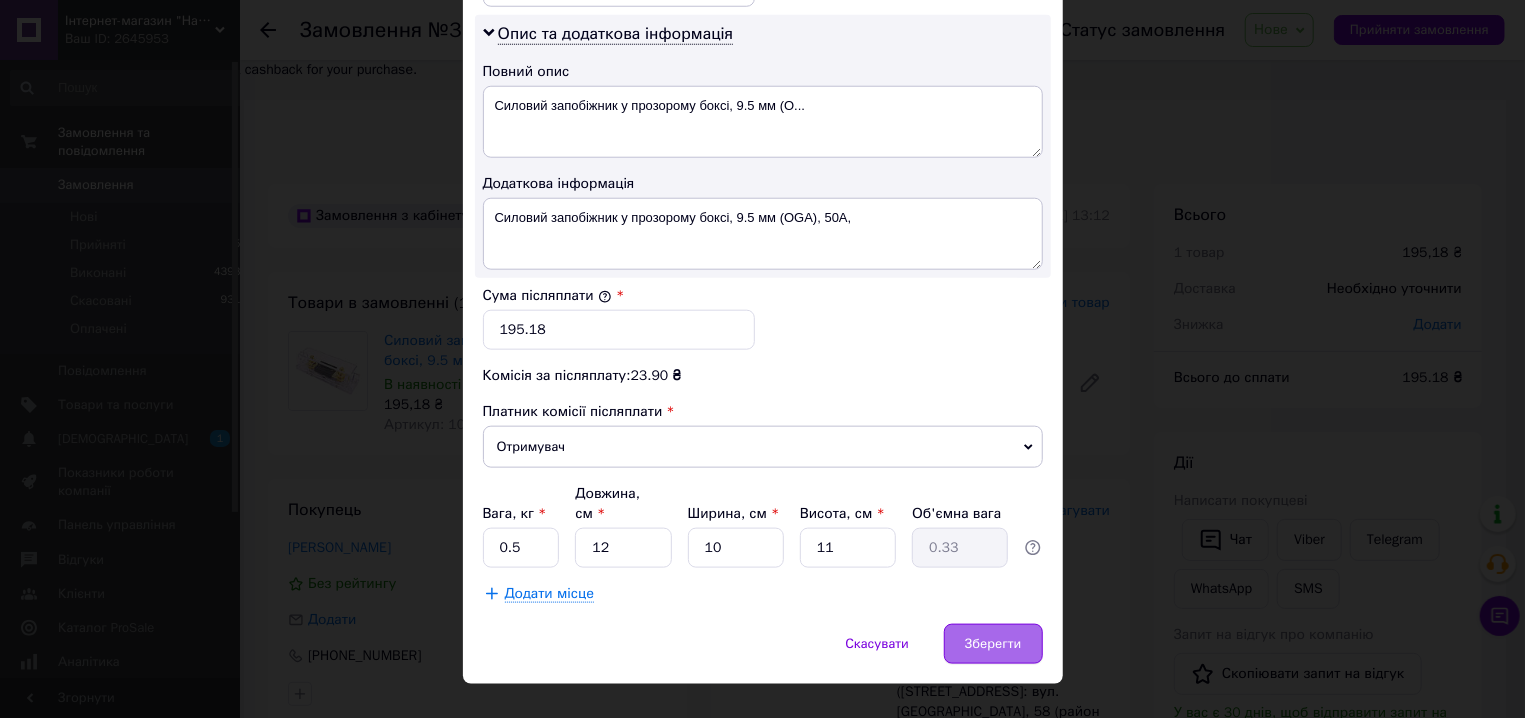 click on "Зберегти" at bounding box center [993, 644] 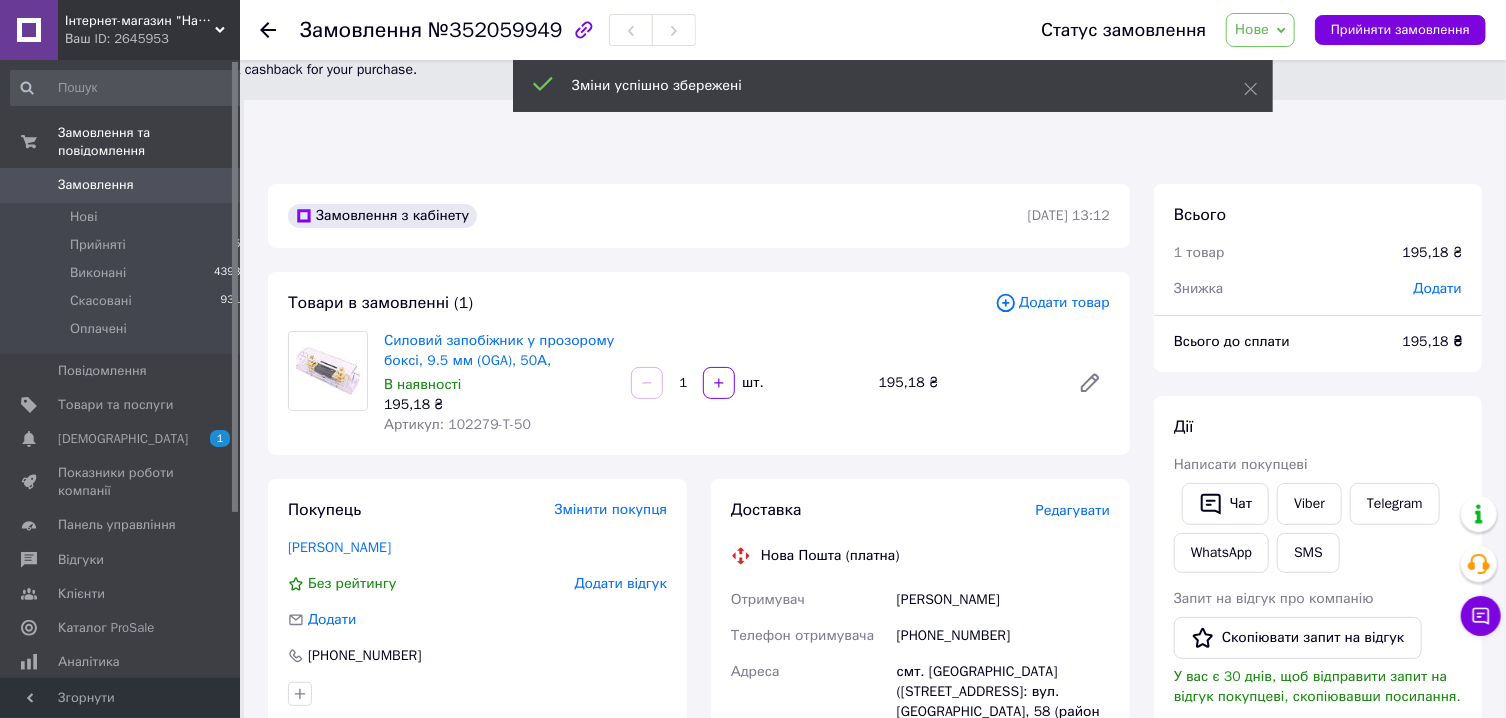 click on "№352059949" at bounding box center [495, 30] 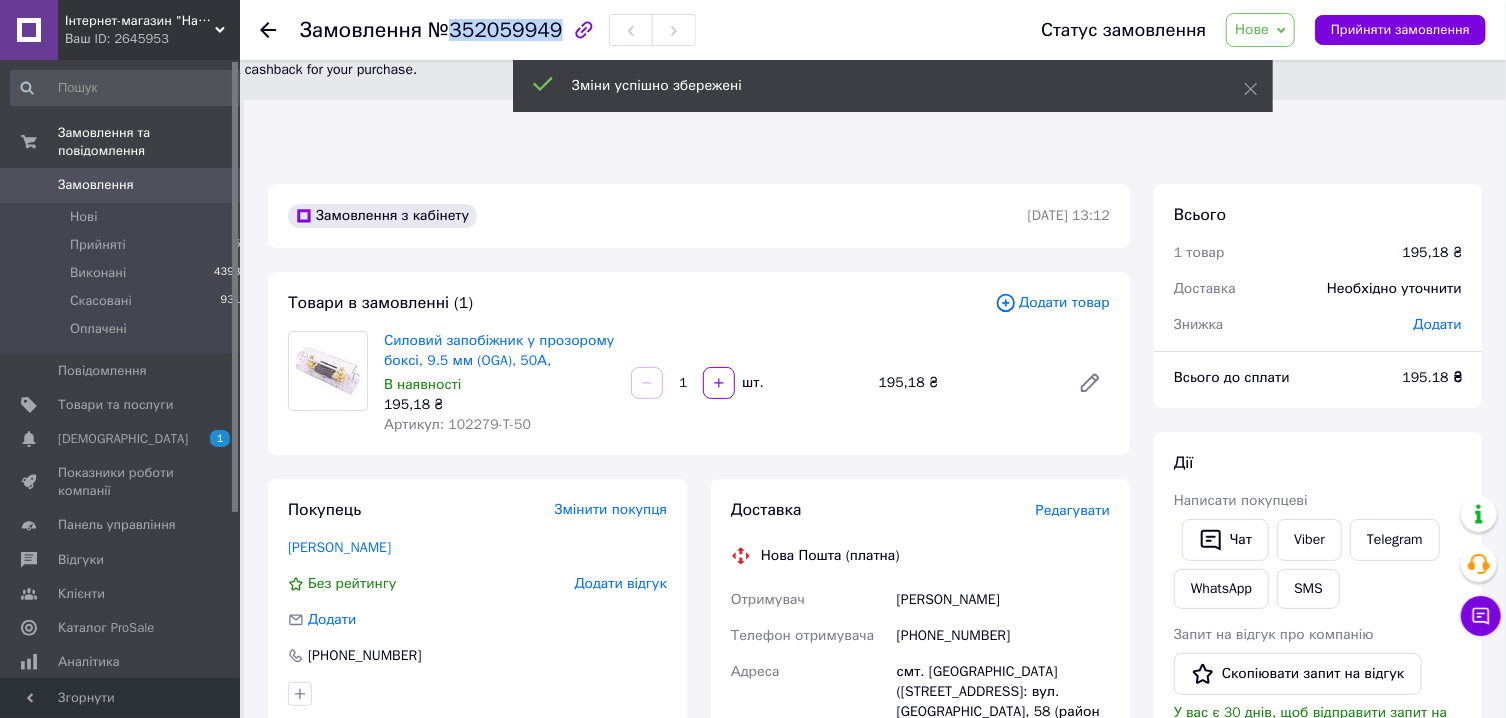 click on "№352059949" at bounding box center (495, 30) 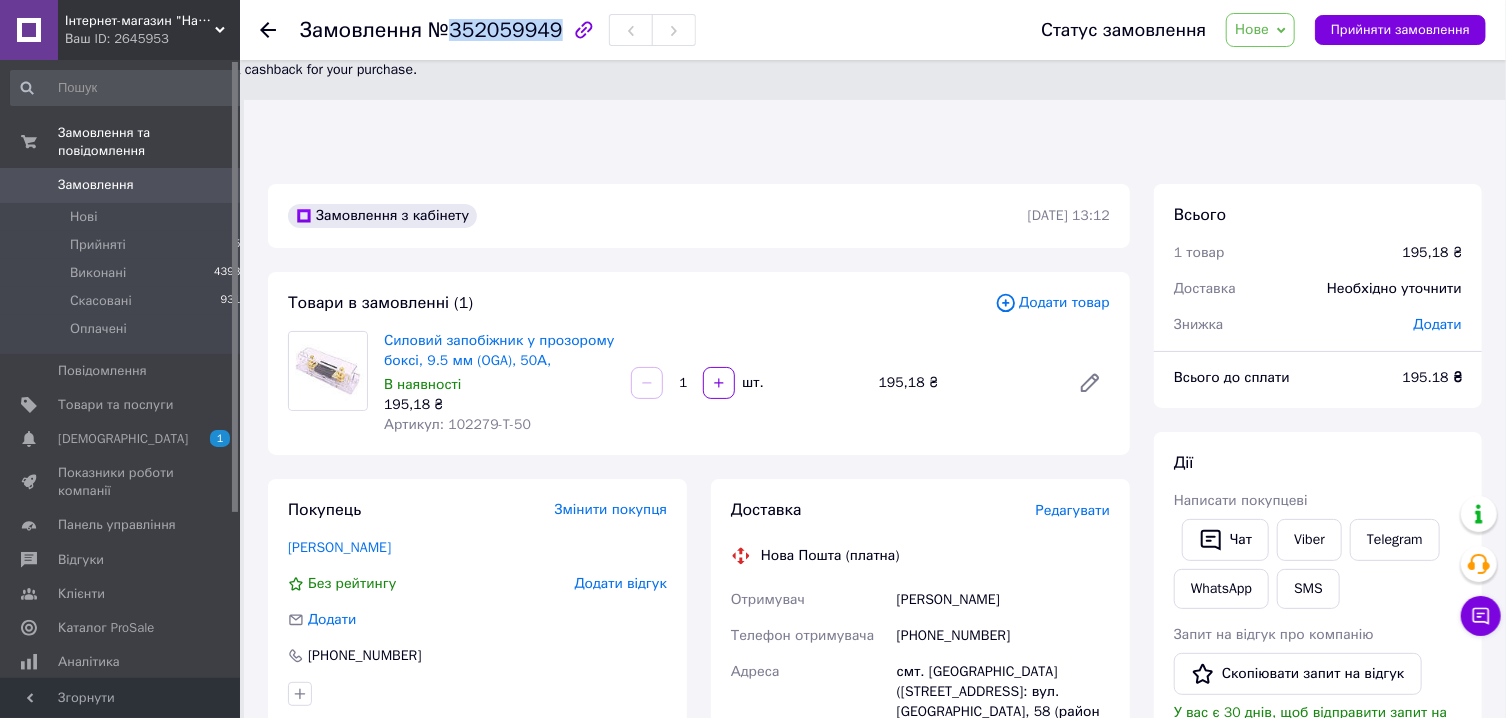 click on "0" at bounding box center [212, 185] 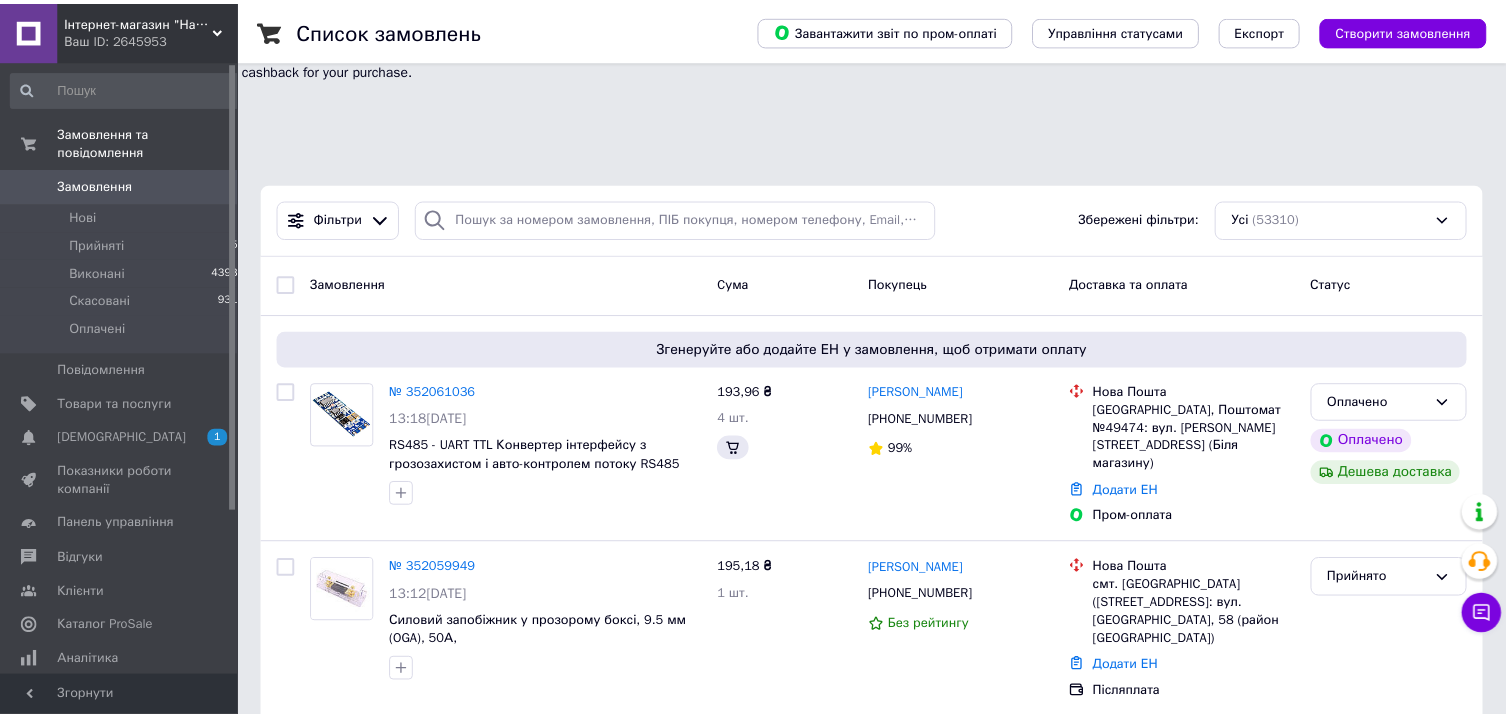 scroll, scrollTop: 0, scrollLeft: 0, axis: both 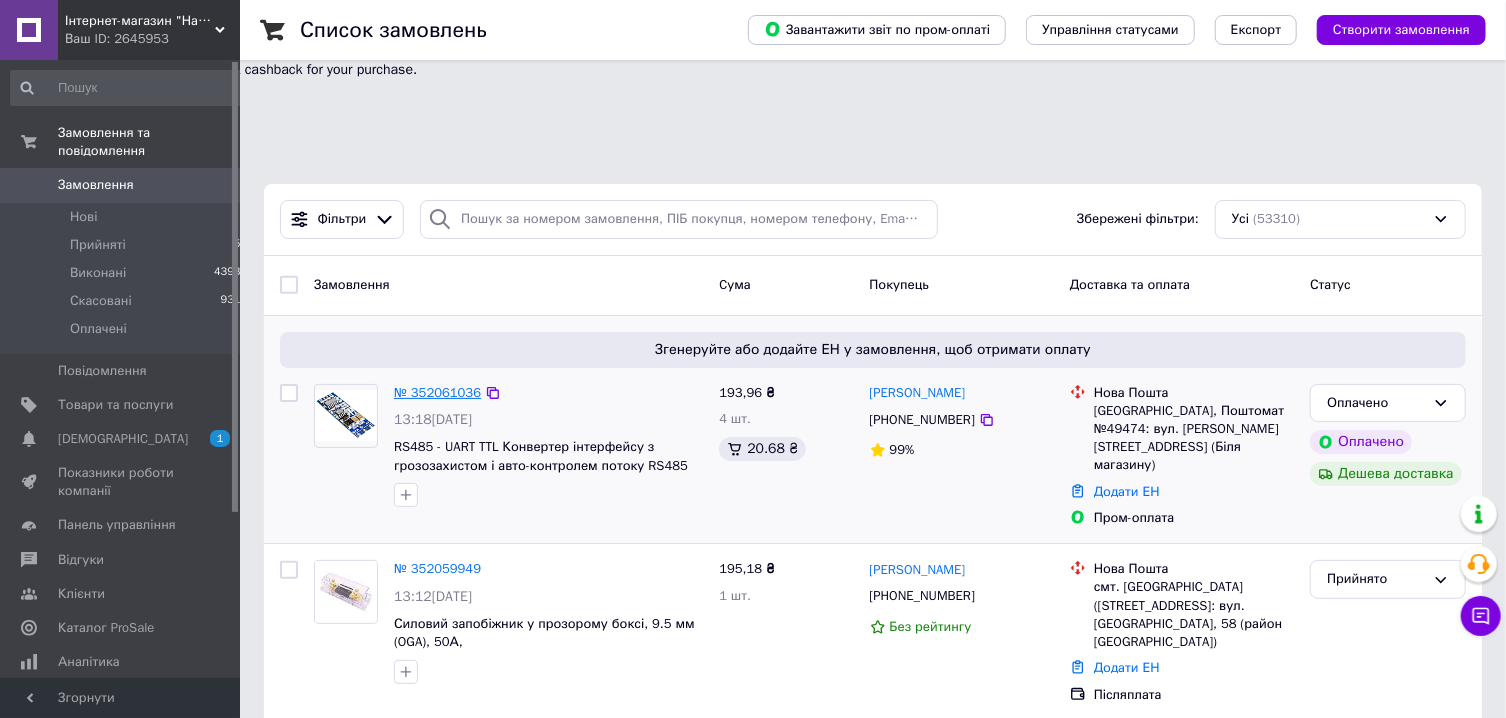 click on "№ 352061036" at bounding box center [437, 392] 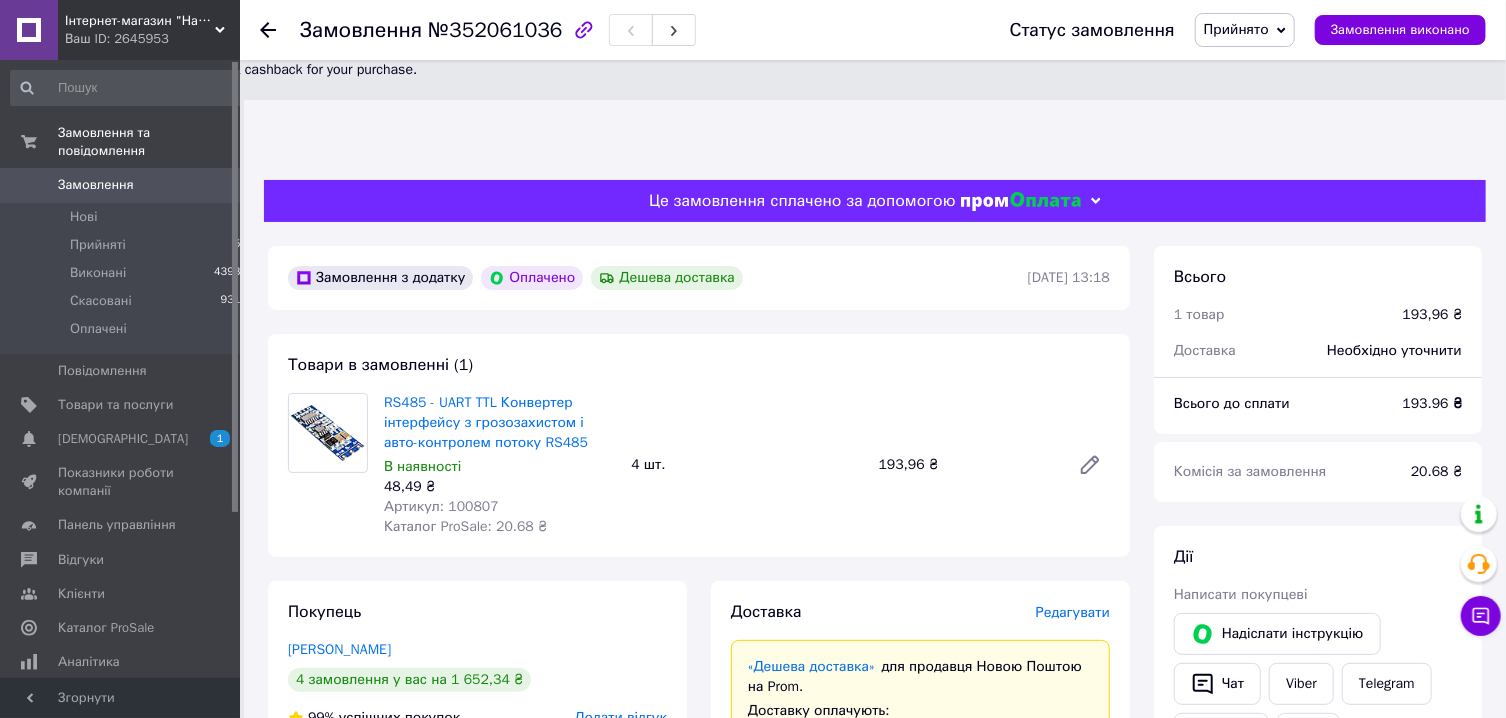 click 